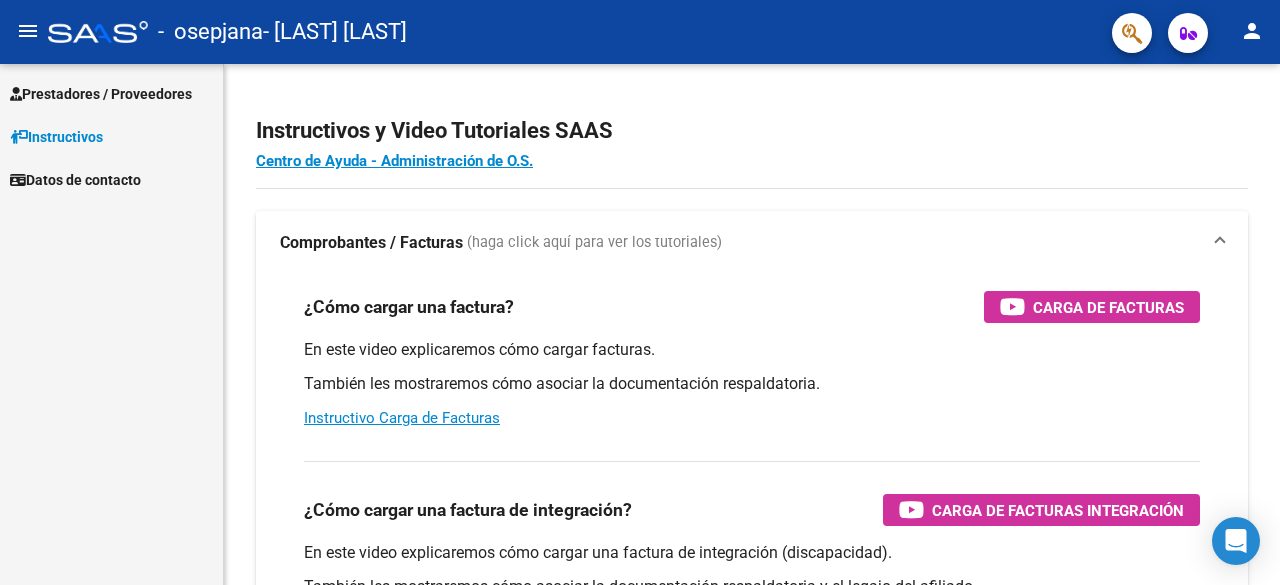 scroll, scrollTop: 0, scrollLeft: 0, axis: both 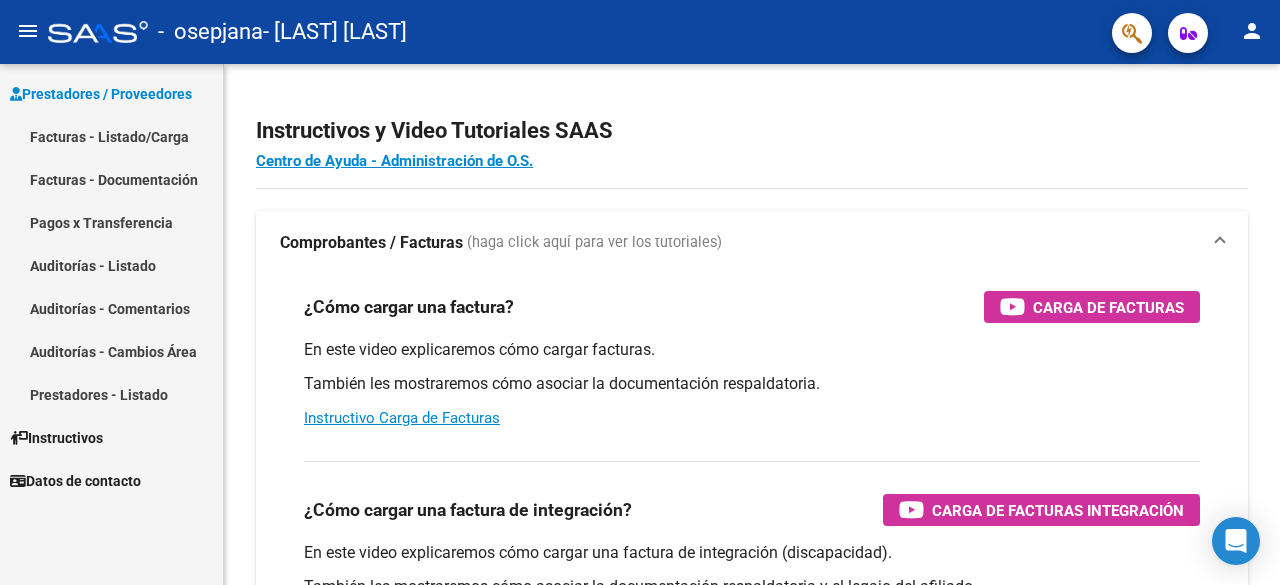 click on "Facturas - Listado/Carga" at bounding box center (111, 136) 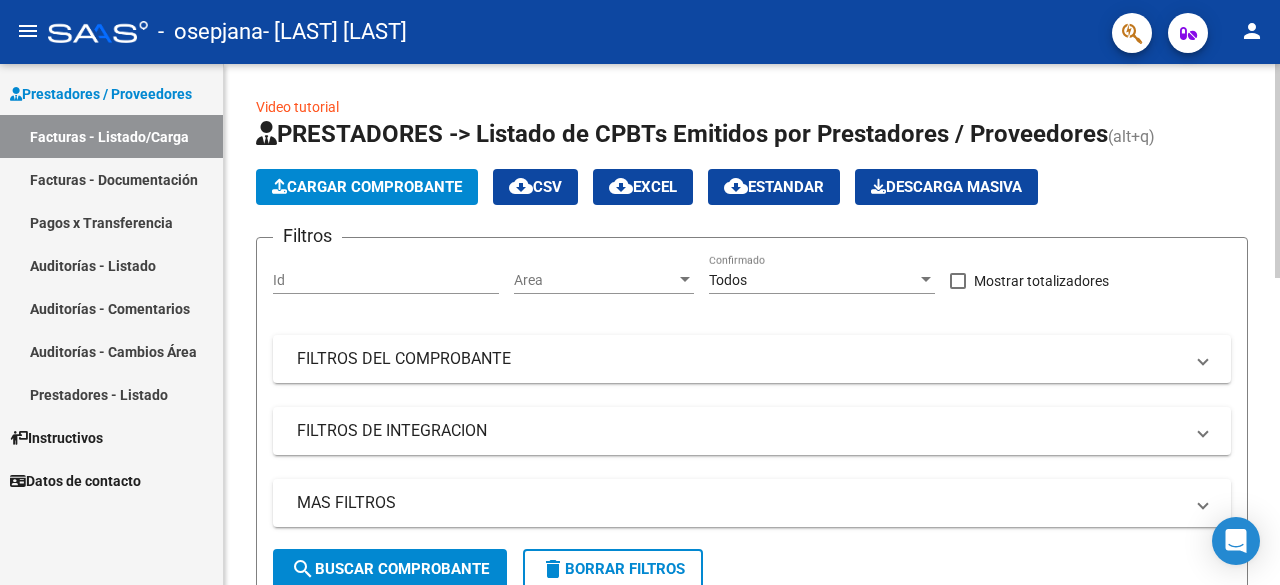 click on "Cargar Comprobante" 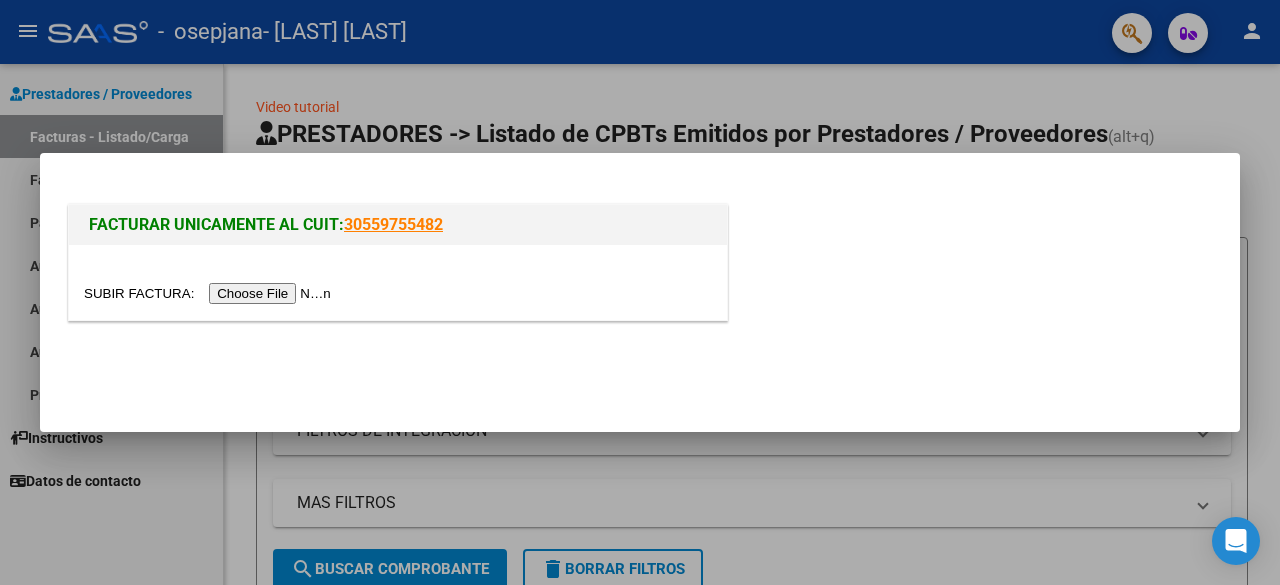 click at bounding box center (210, 293) 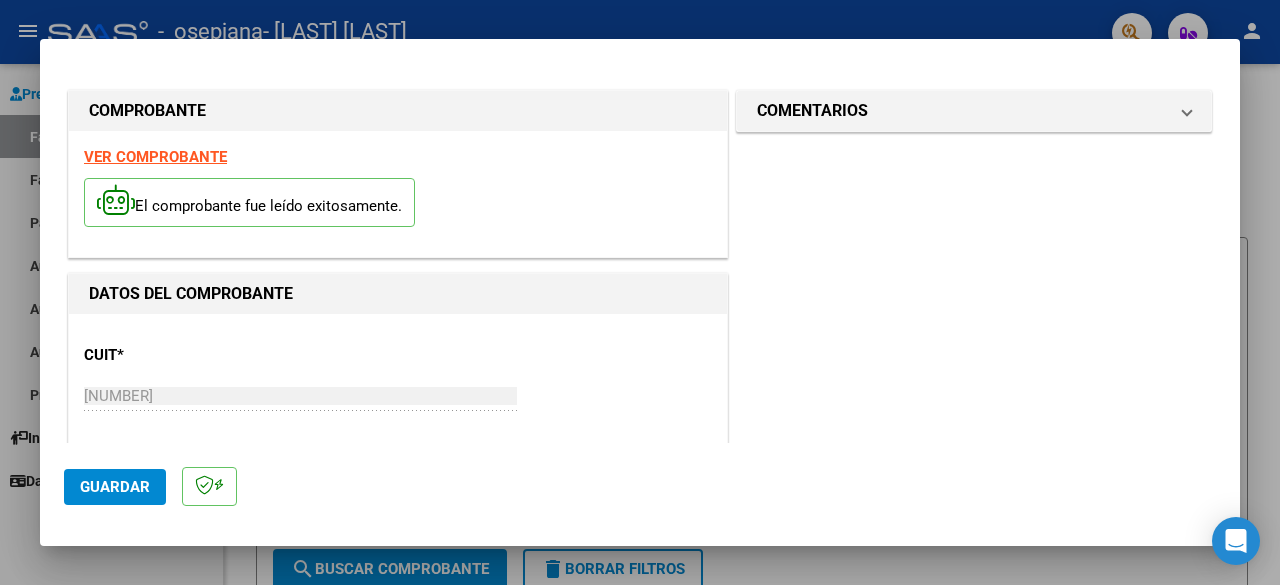 click on "VER COMPROBANTE" at bounding box center (155, 157) 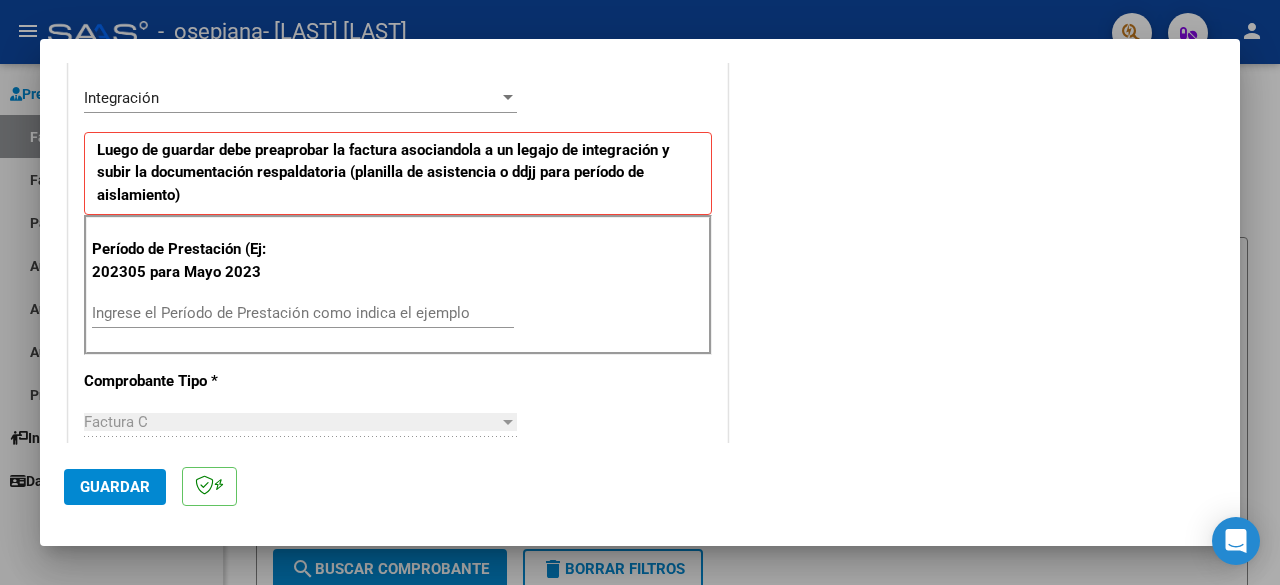 scroll, scrollTop: 470, scrollLeft: 0, axis: vertical 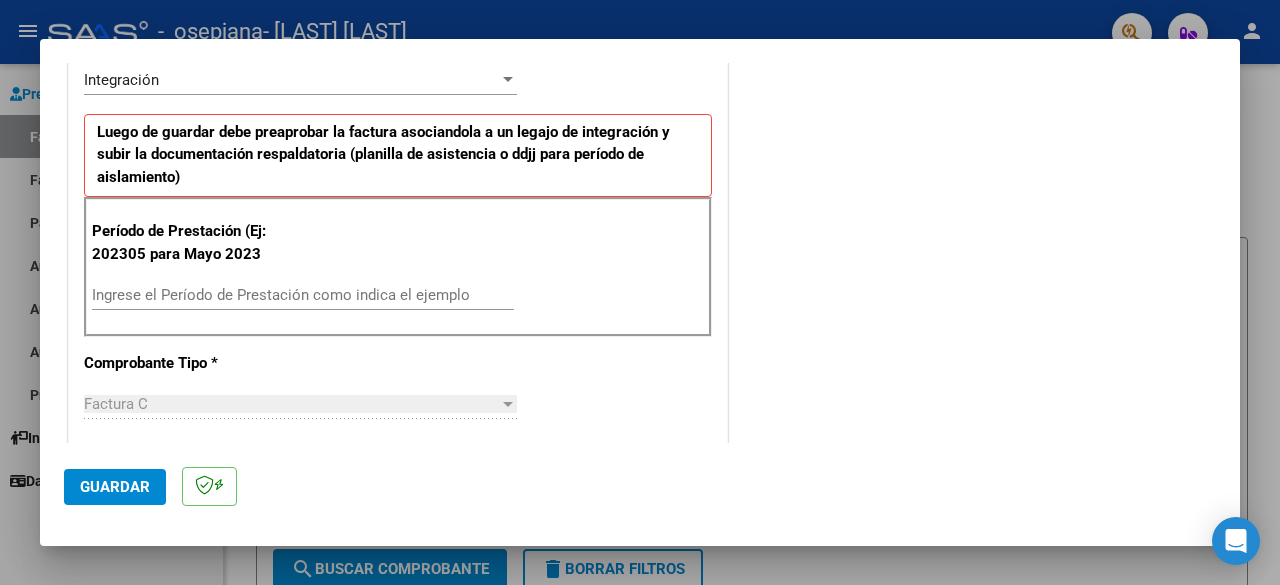 click on "Ingrese el Período de Prestación como indica el ejemplo" at bounding box center (303, 295) 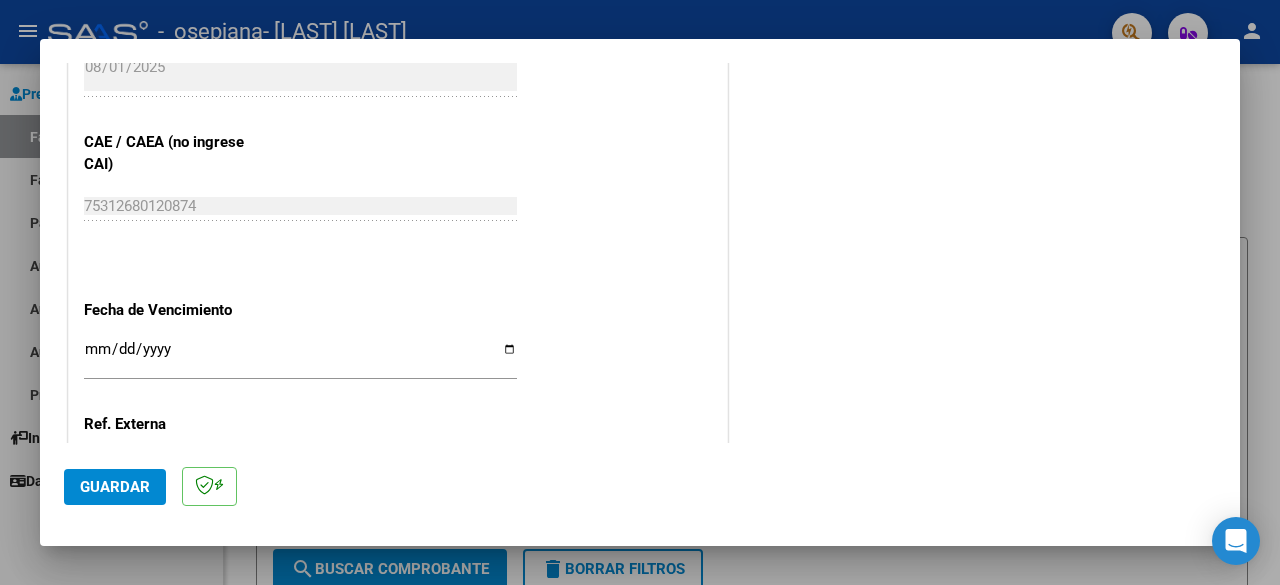 scroll, scrollTop: 1242, scrollLeft: 0, axis: vertical 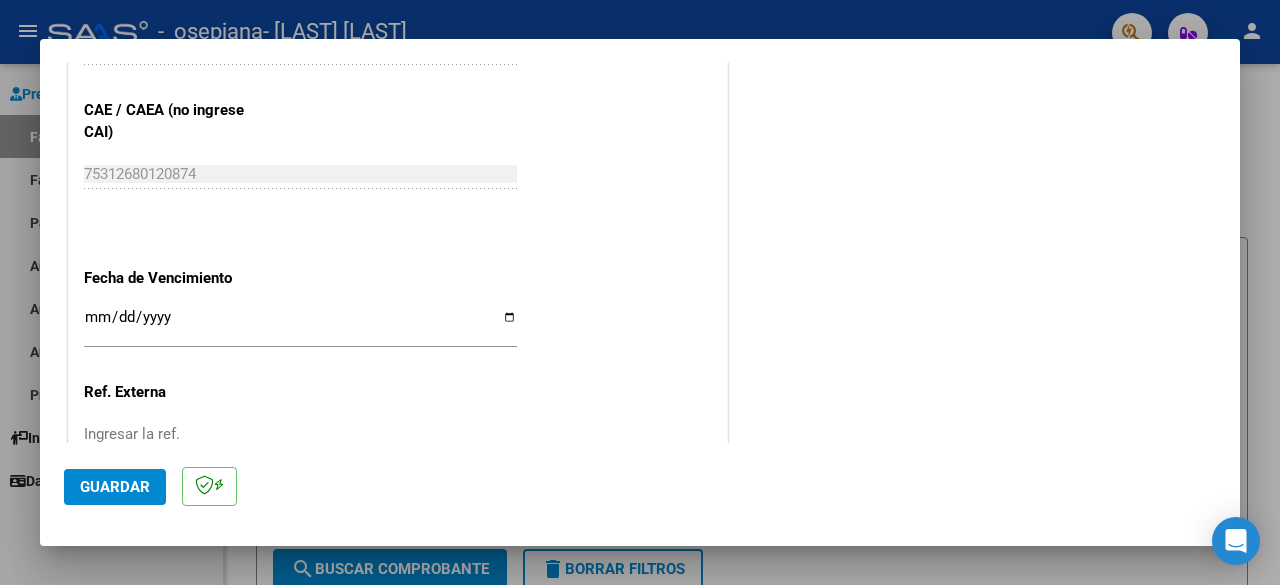 type on "202507" 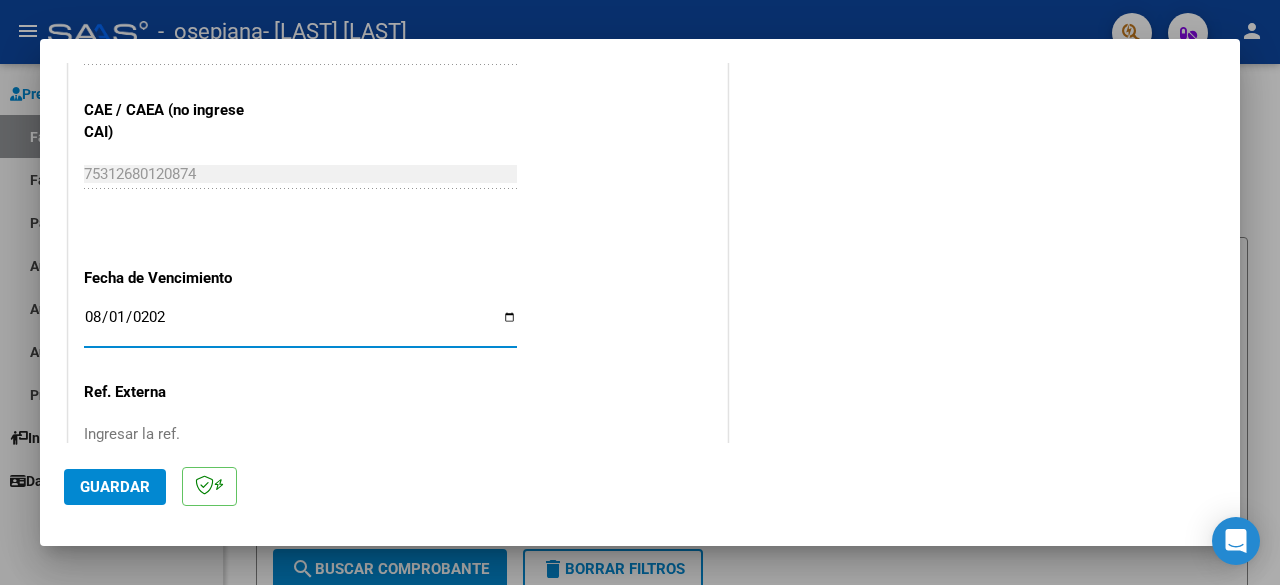 type on "2025-08-01" 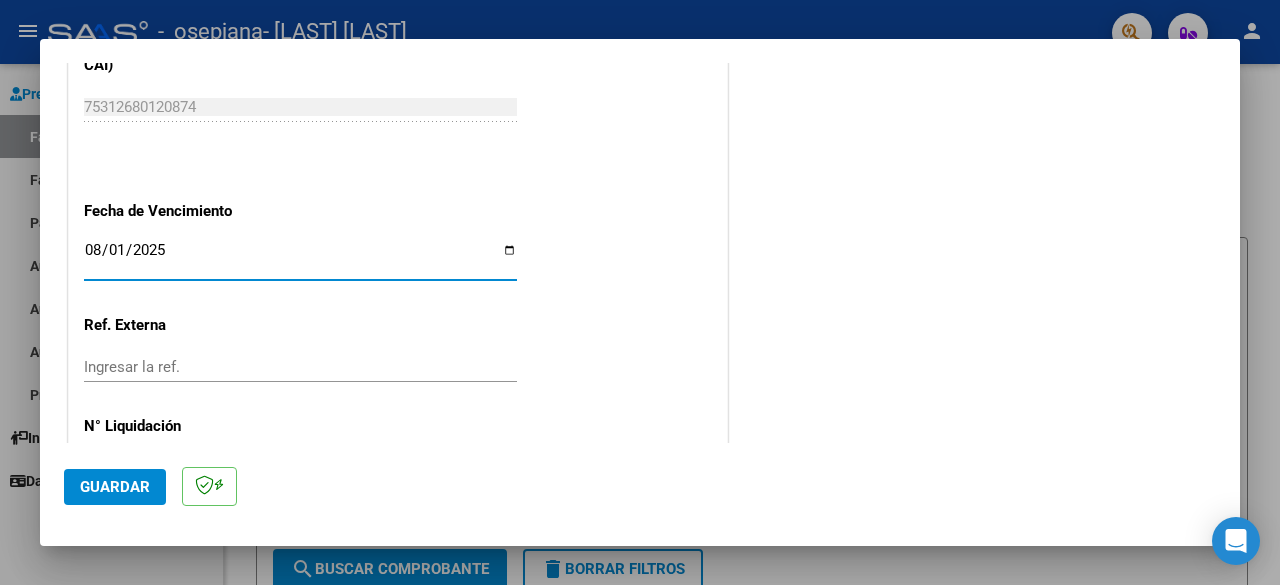 scroll, scrollTop: 1375, scrollLeft: 0, axis: vertical 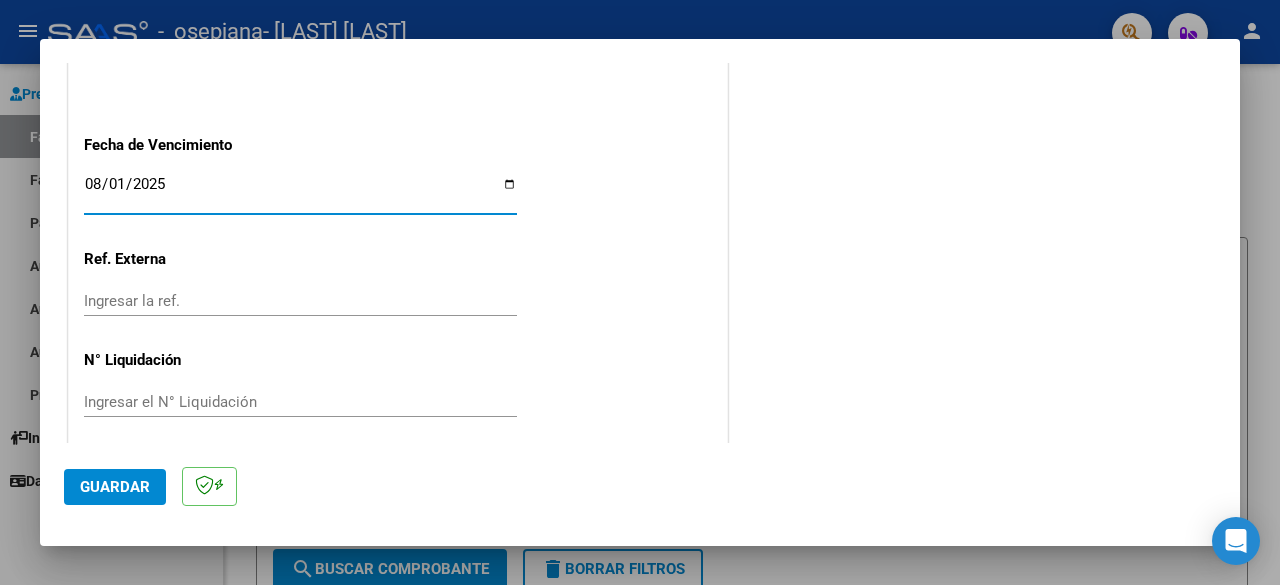 click on "Ingresar la ref." at bounding box center (300, 301) 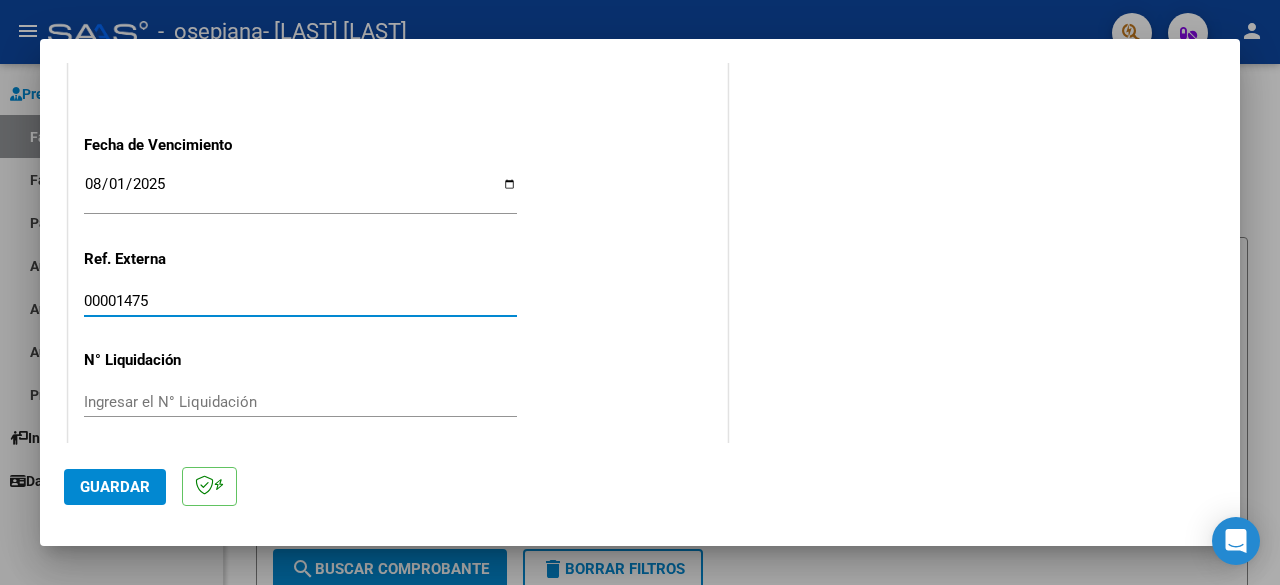 type on "00001475" 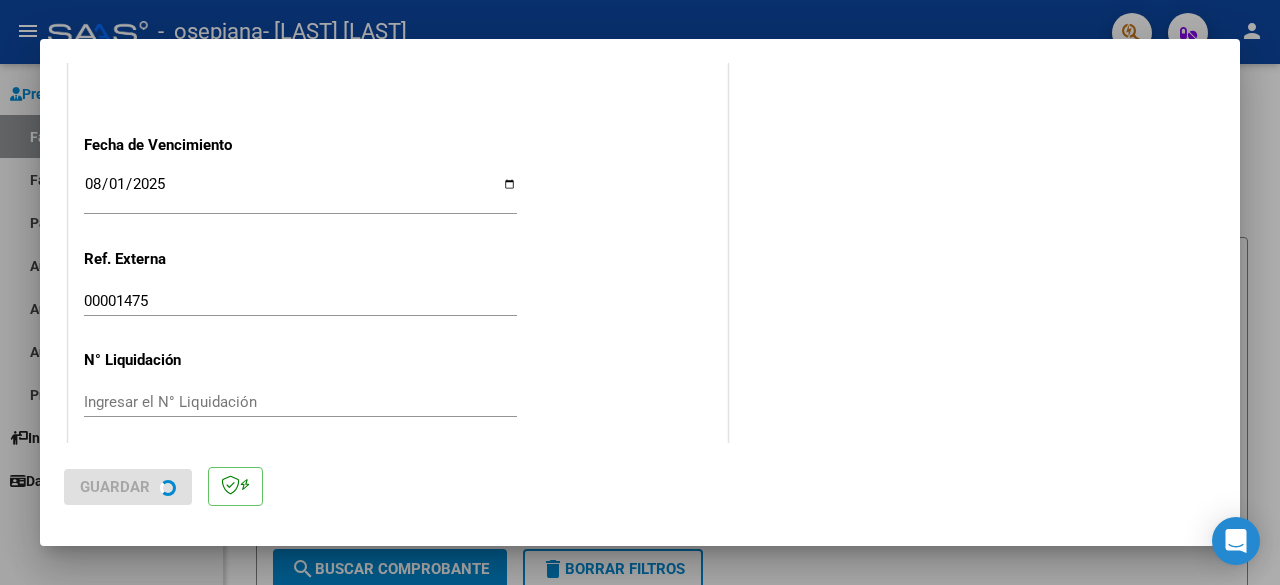 scroll, scrollTop: 0, scrollLeft: 0, axis: both 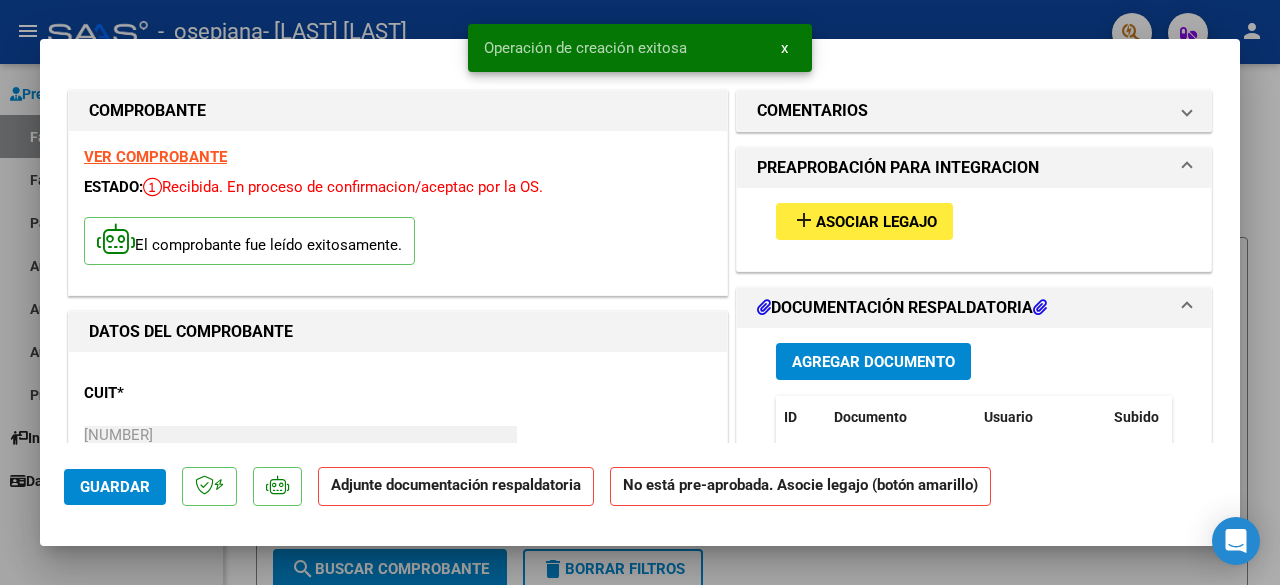 click on "Asociar Legajo" at bounding box center (876, 222) 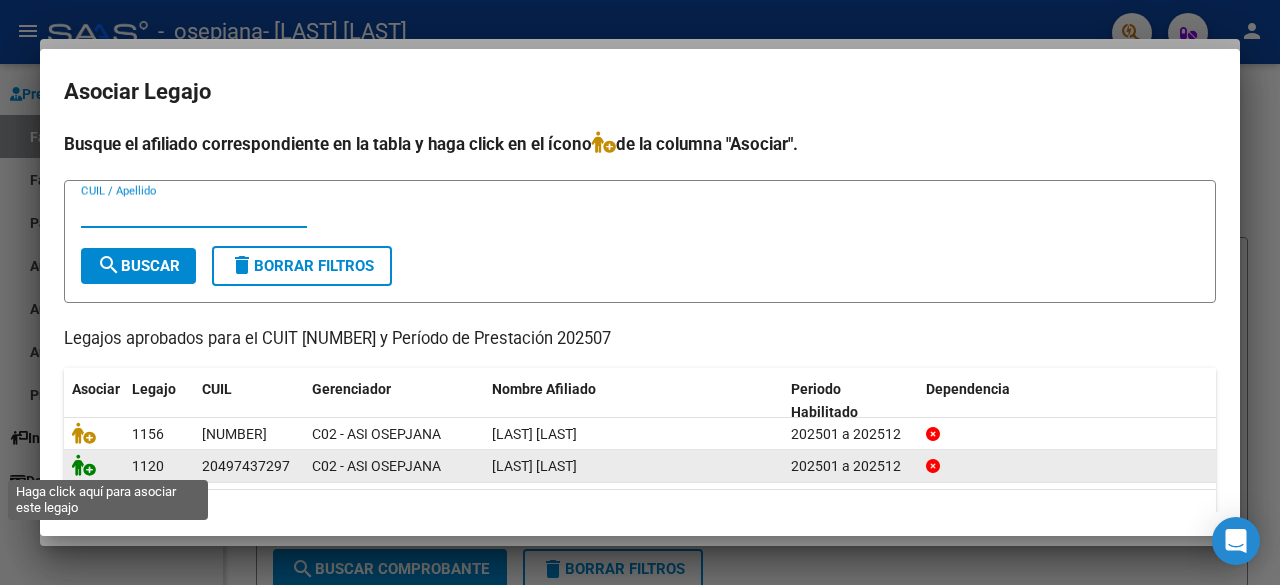 click 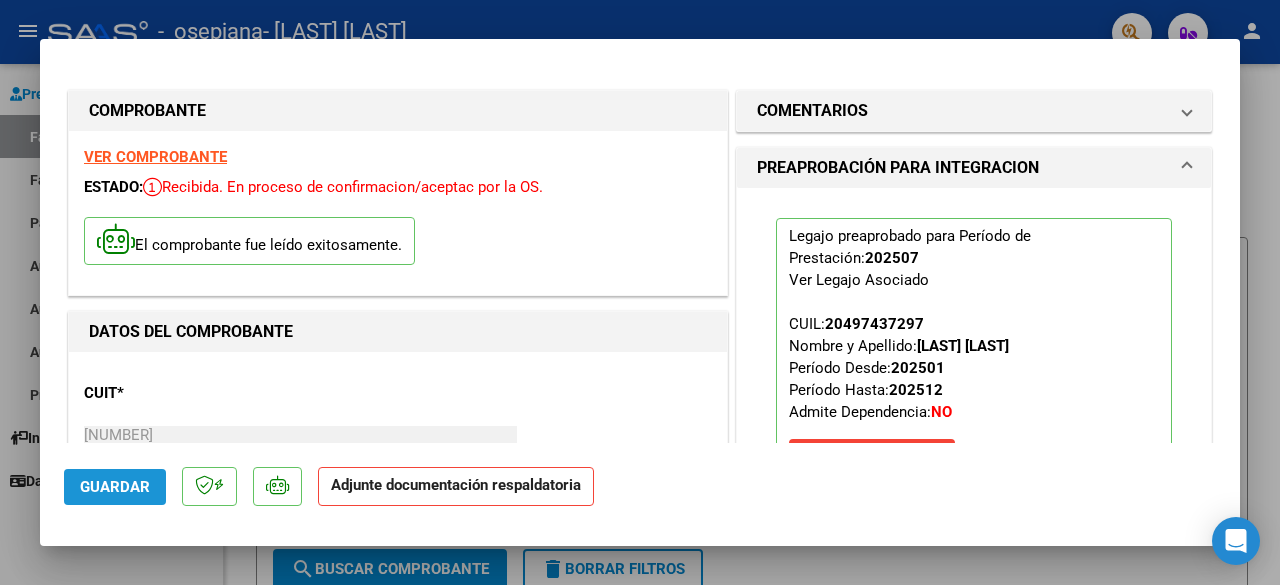 click on "Guardar" 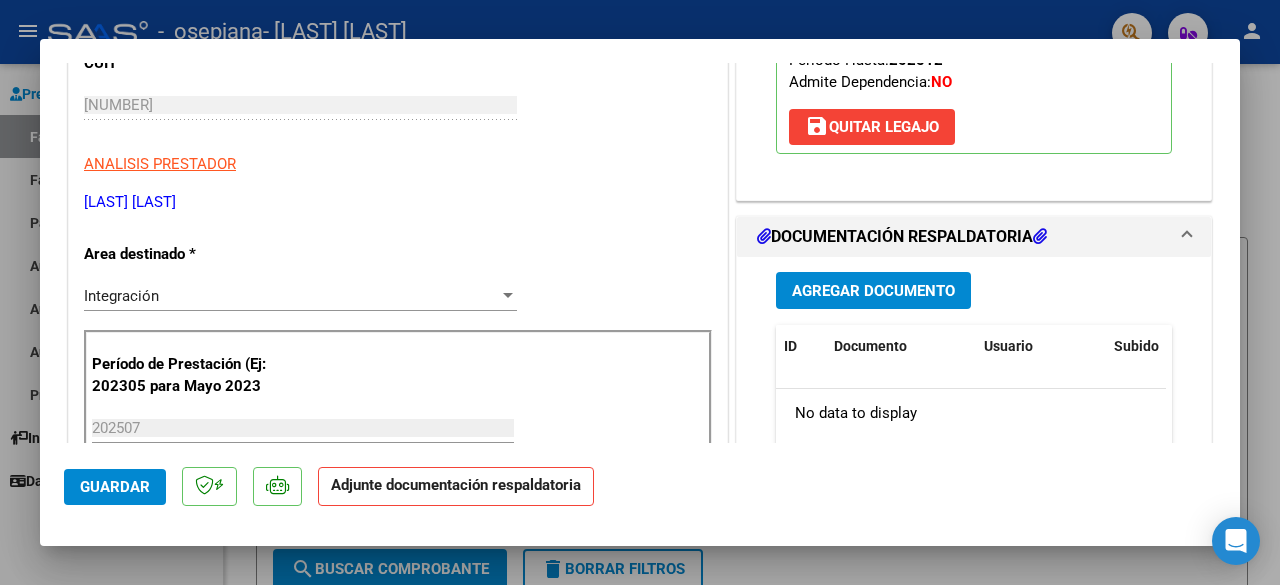 scroll, scrollTop: 341, scrollLeft: 0, axis: vertical 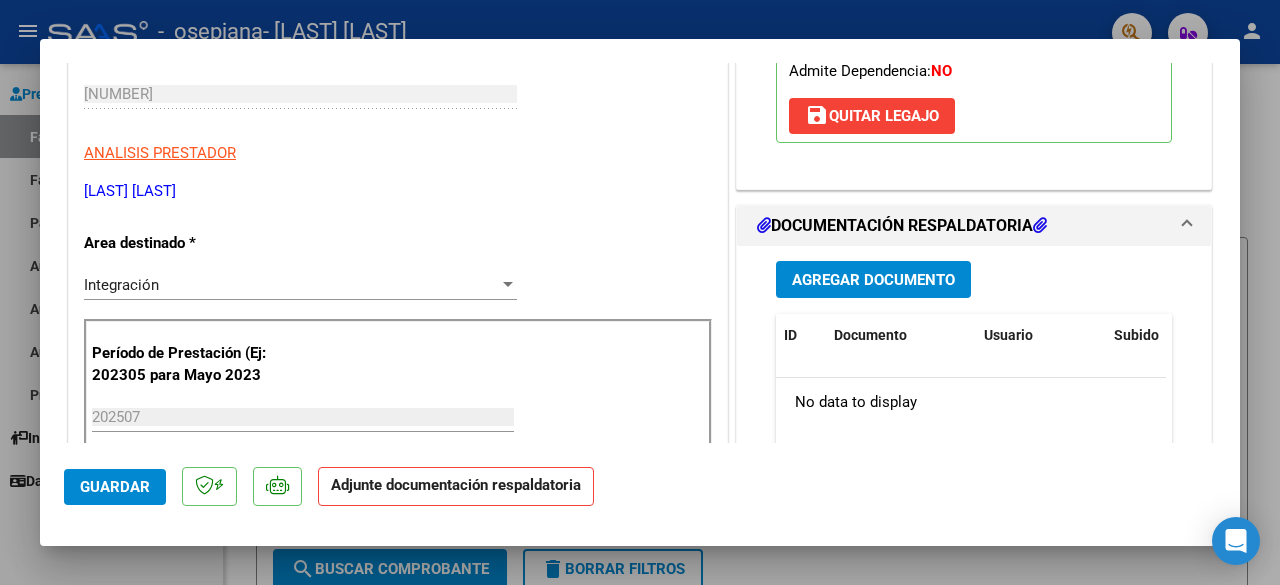 click on "Agregar Documento" at bounding box center [873, 280] 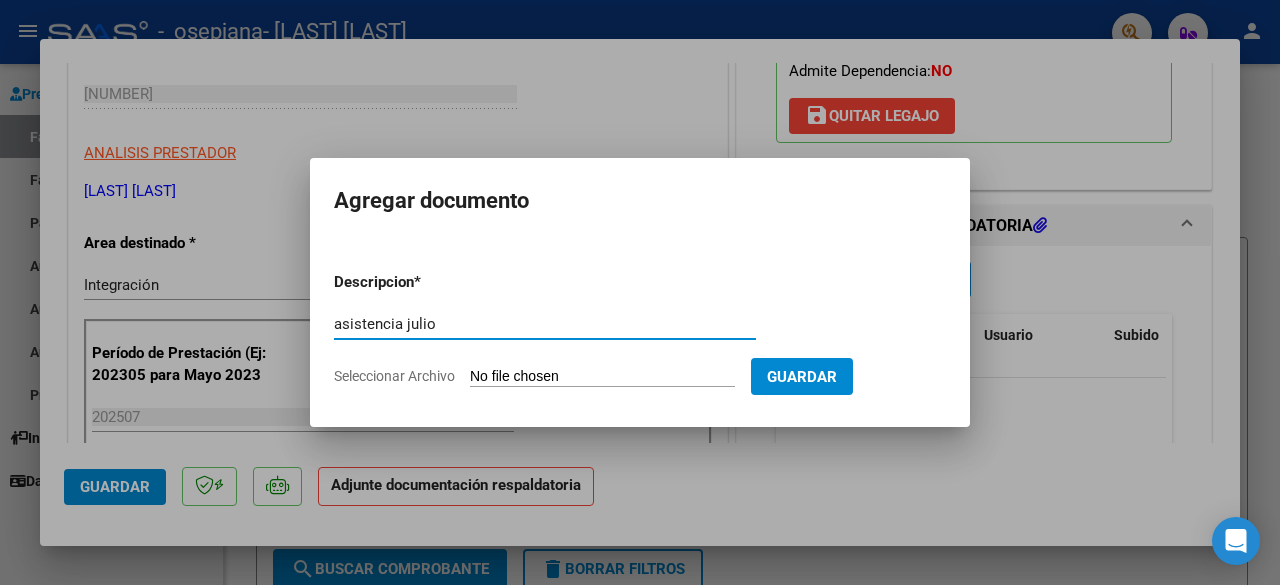 type on "asistencia julio" 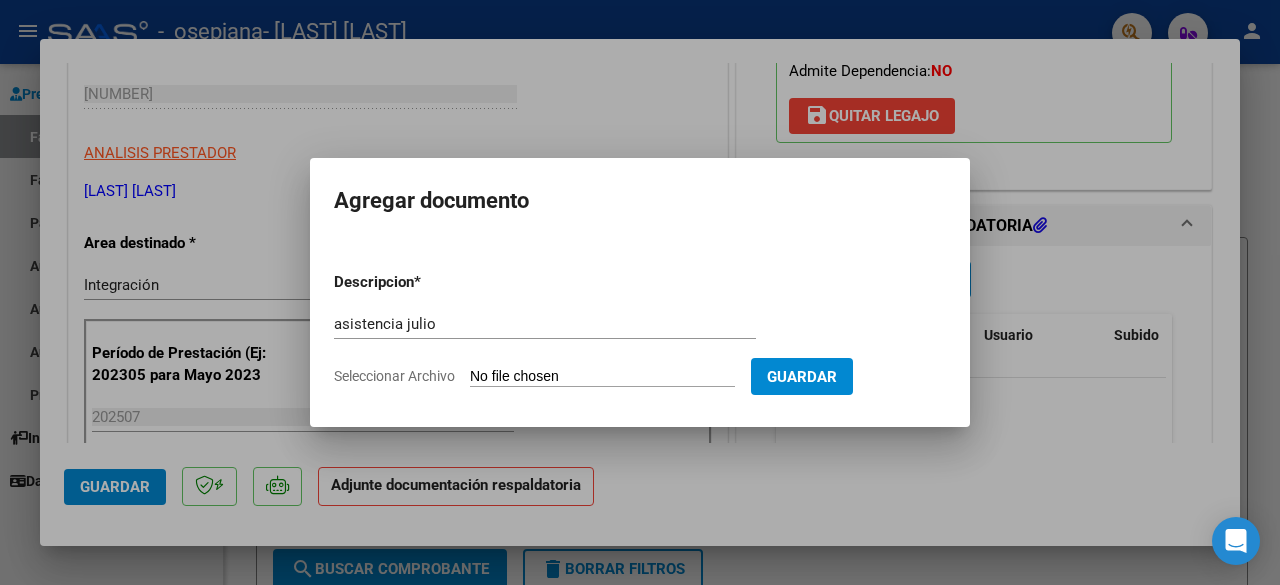 type on "C:\fakepath\[LAST] [LAST] JULIO.pdf" 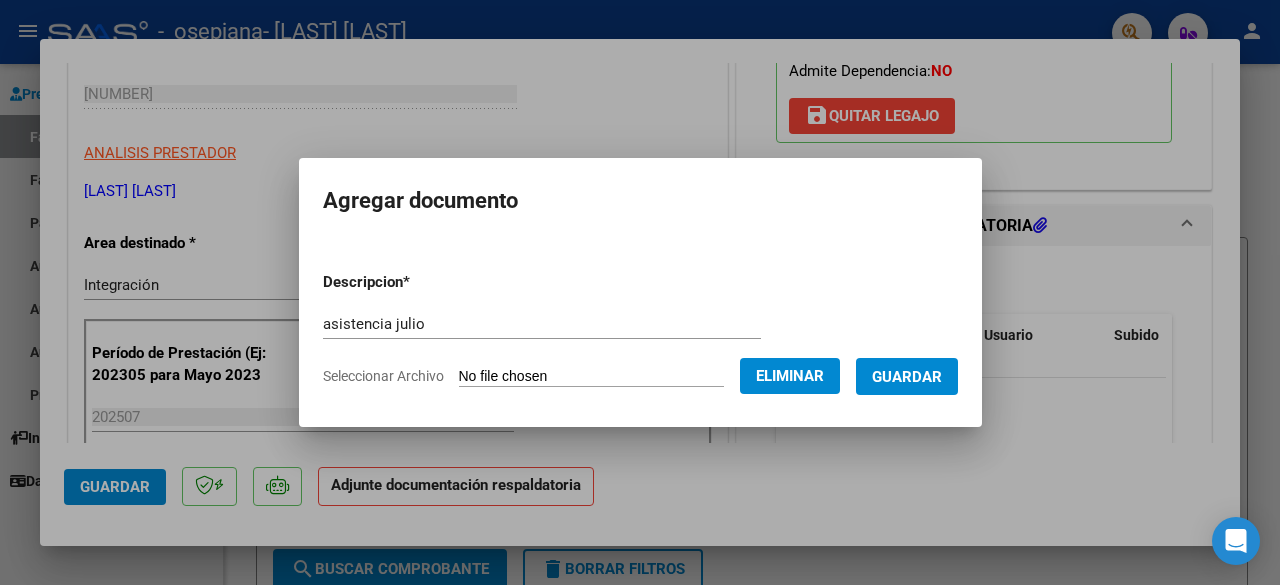 click on "Guardar" at bounding box center [907, 377] 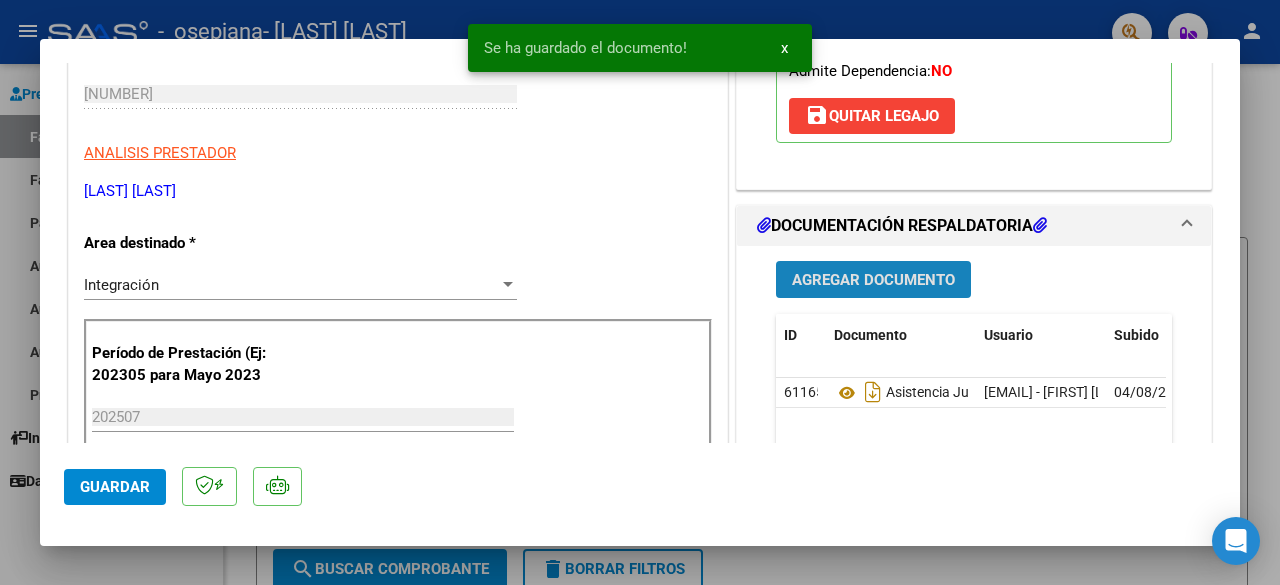 click on "Agregar Documento" at bounding box center (873, 279) 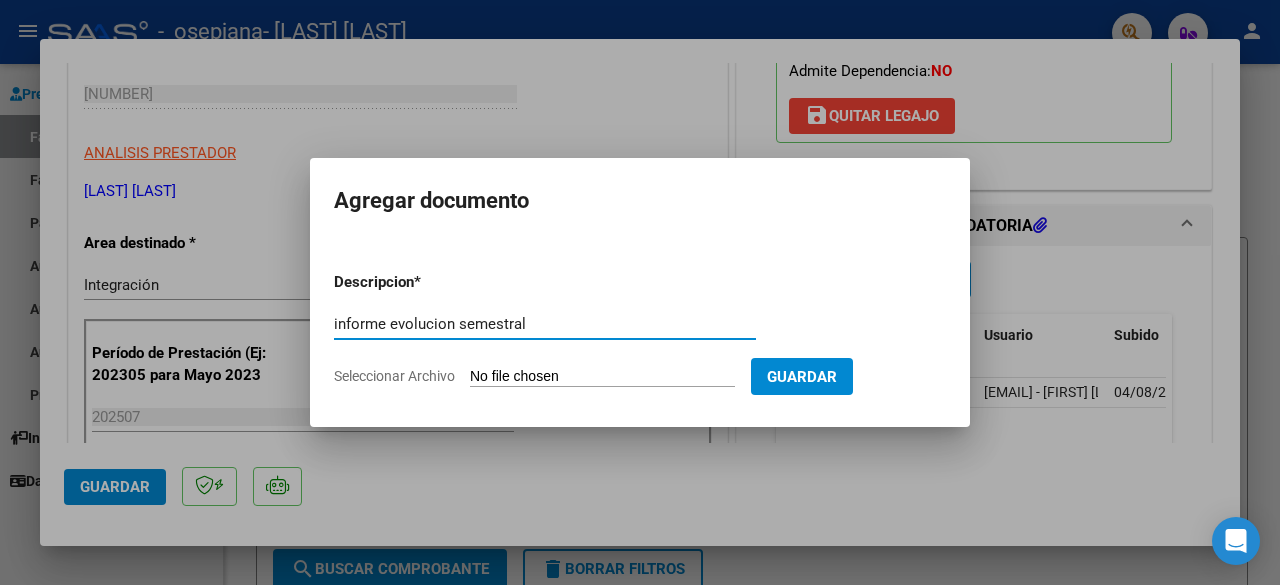 type on "informe evolucion semestral" 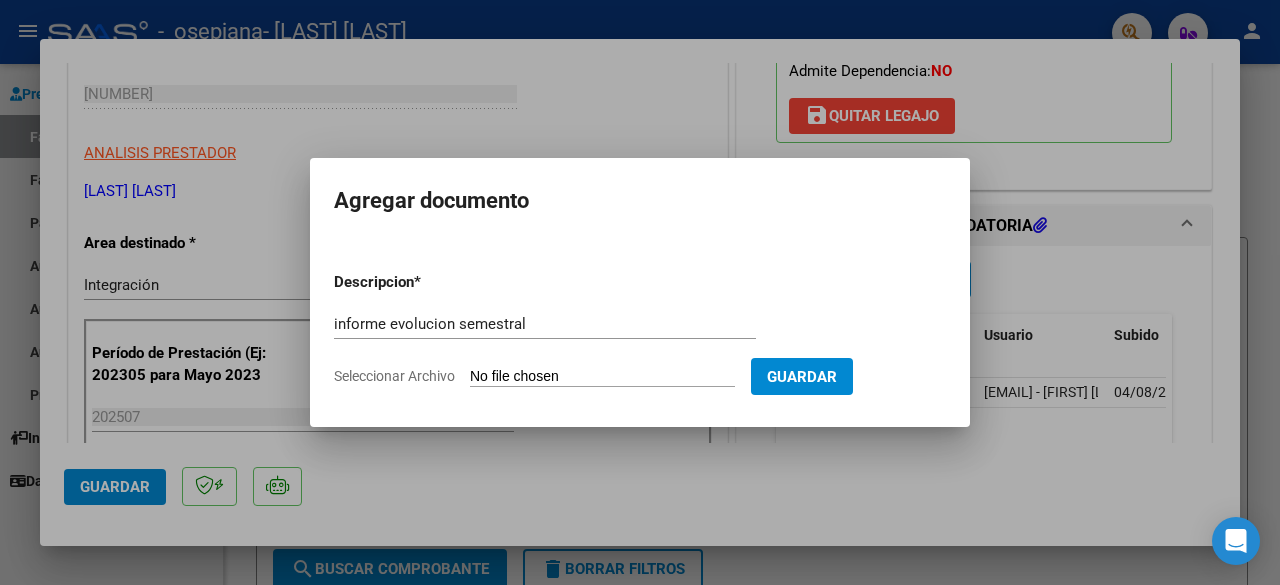 type on "C:\fakepath\[LAST] [LAST] JUNIO 2025.pdf" 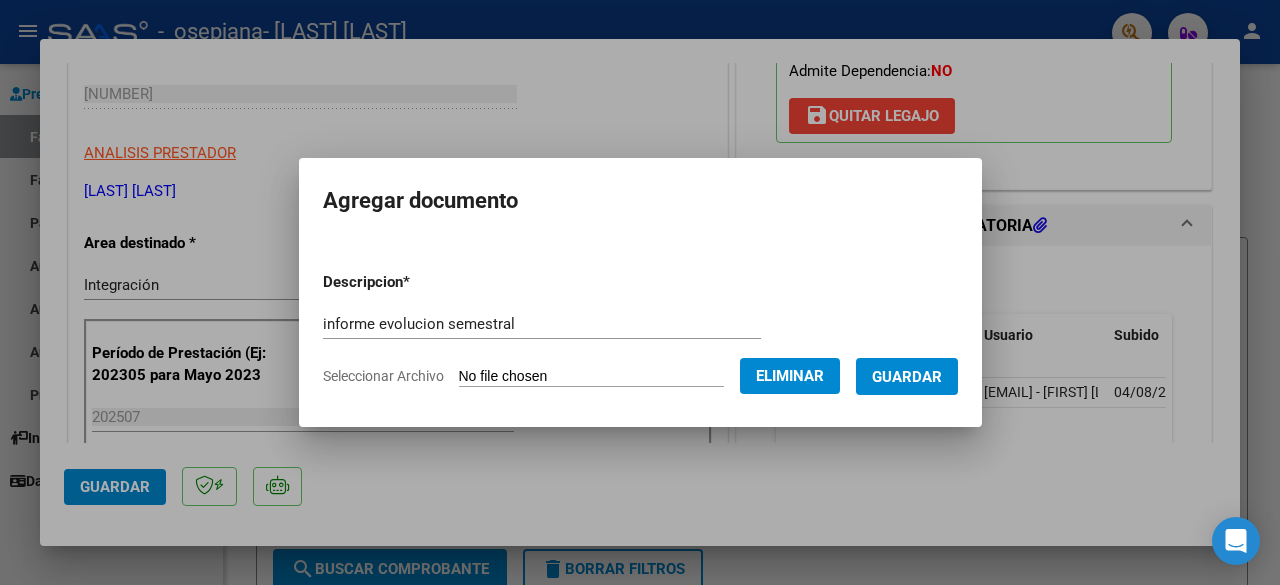 click on "Guardar" at bounding box center [907, 377] 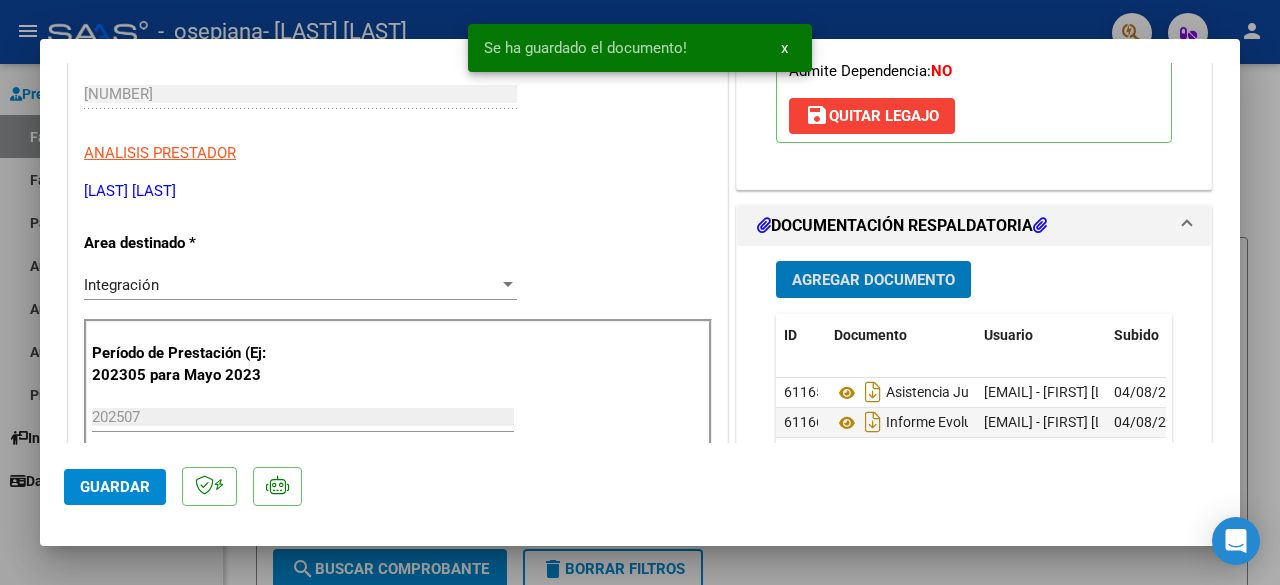 click on "Guardar" 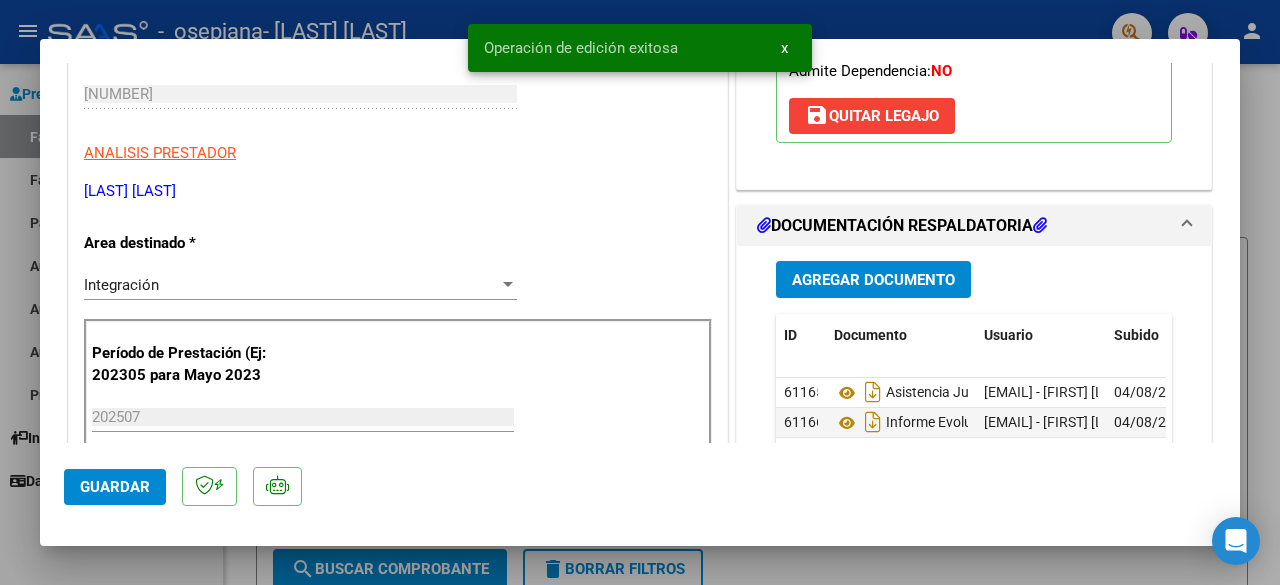click at bounding box center [640, 292] 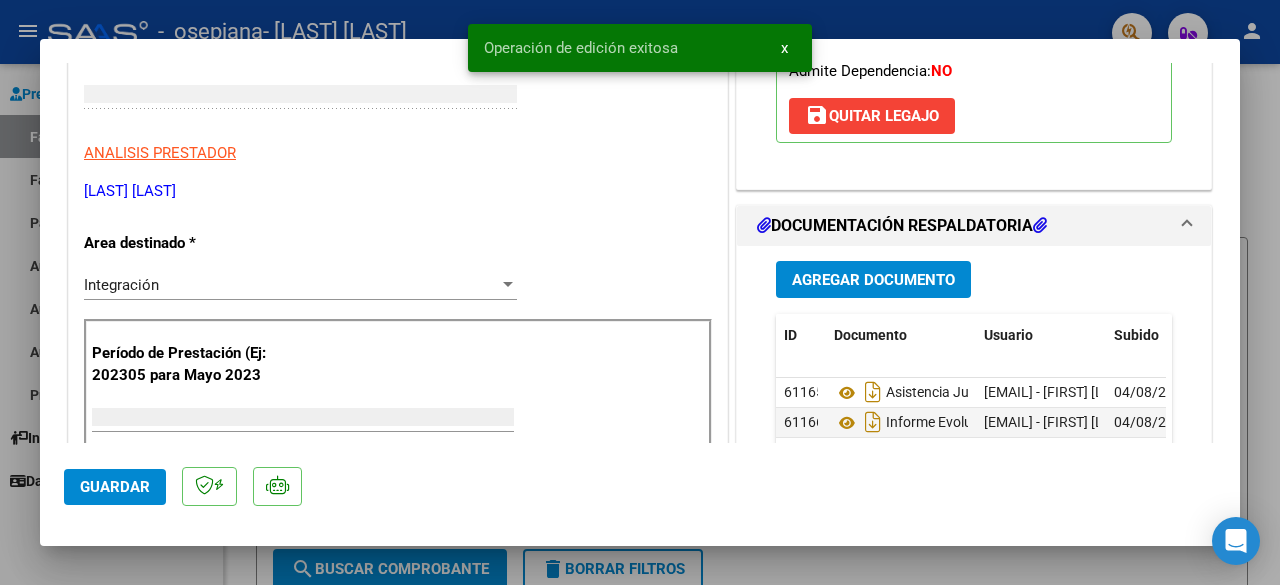 scroll, scrollTop: 281, scrollLeft: 0, axis: vertical 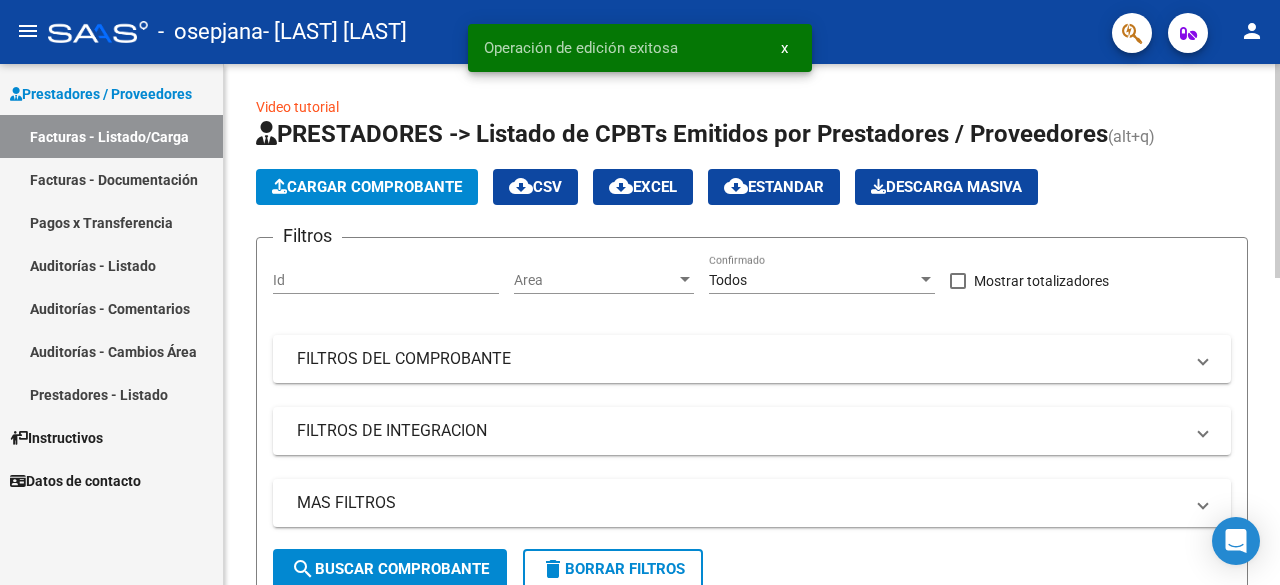 click on "Cargar Comprobante" 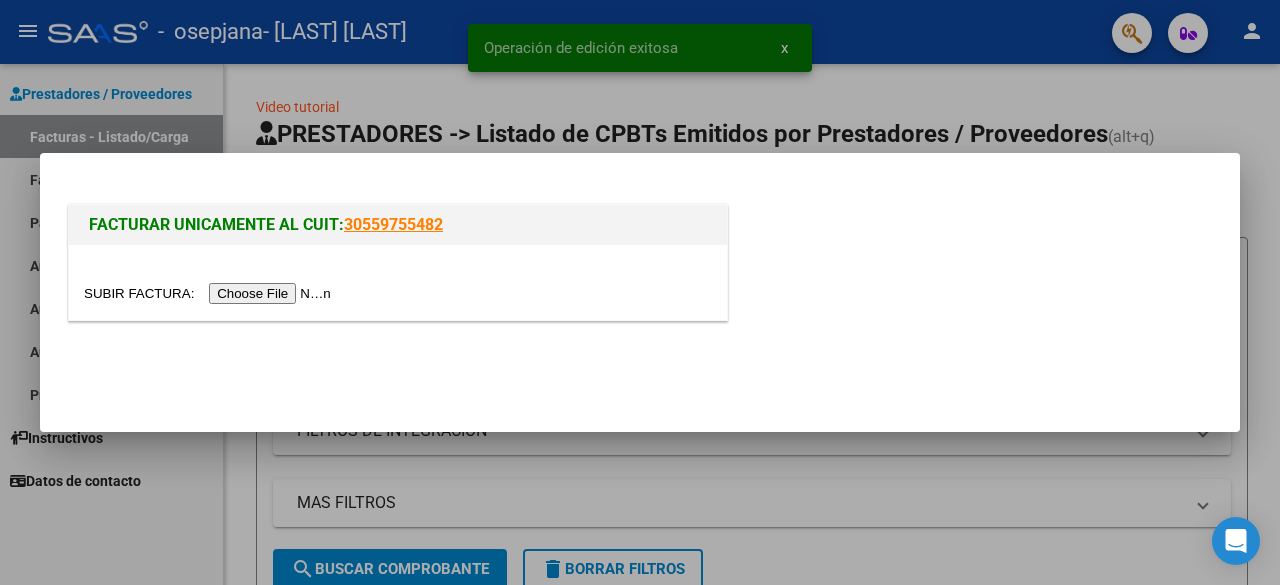 click at bounding box center [210, 293] 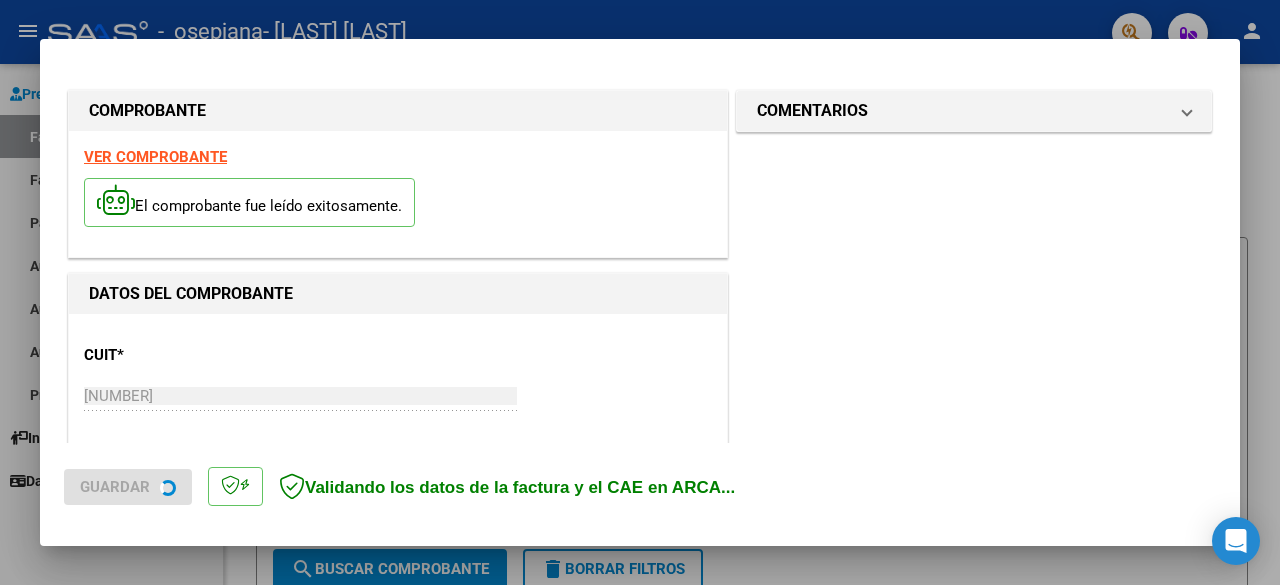 click on "VER COMPROBANTE" at bounding box center (155, 157) 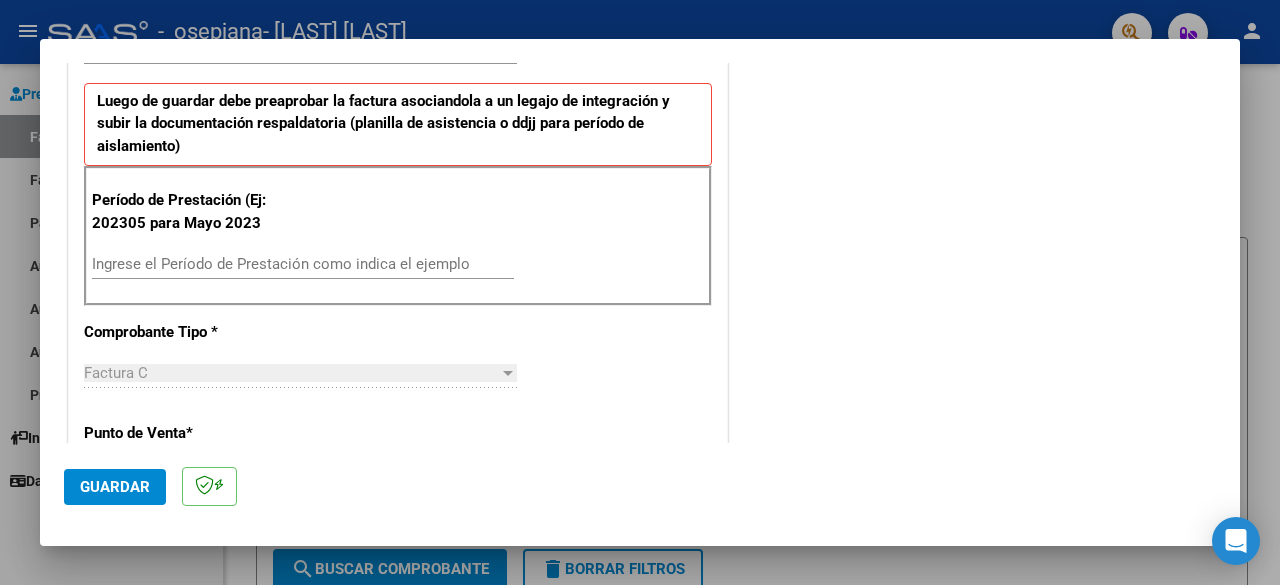 scroll, scrollTop: 502, scrollLeft: 0, axis: vertical 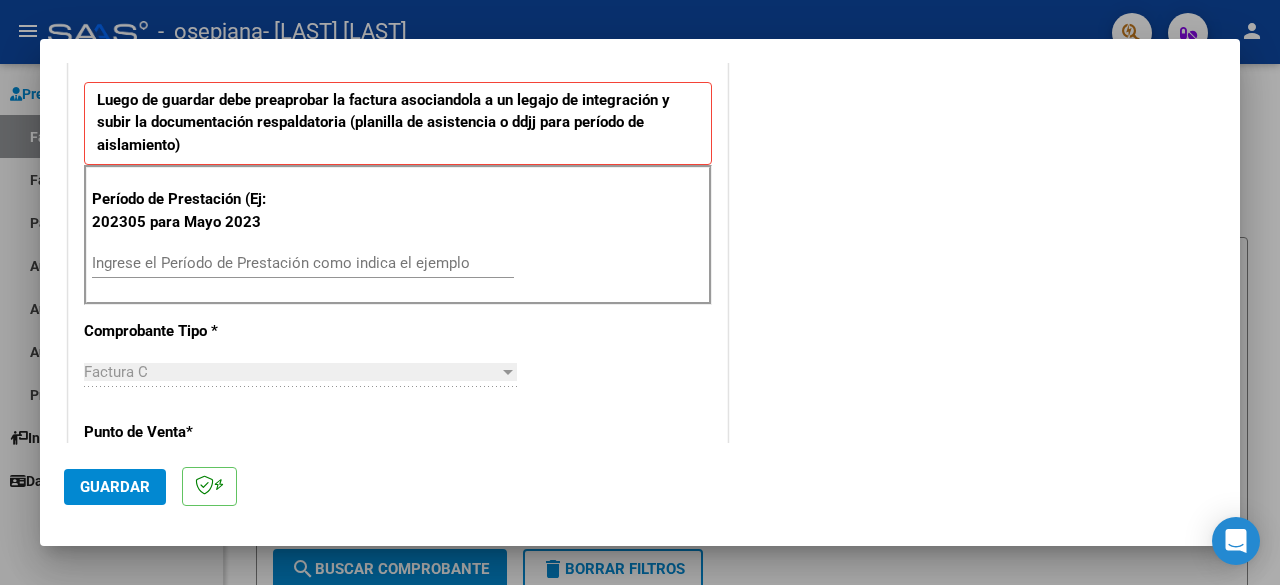 click on "Ingrese el Período de Prestación como indica el ejemplo" at bounding box center [303, 263] 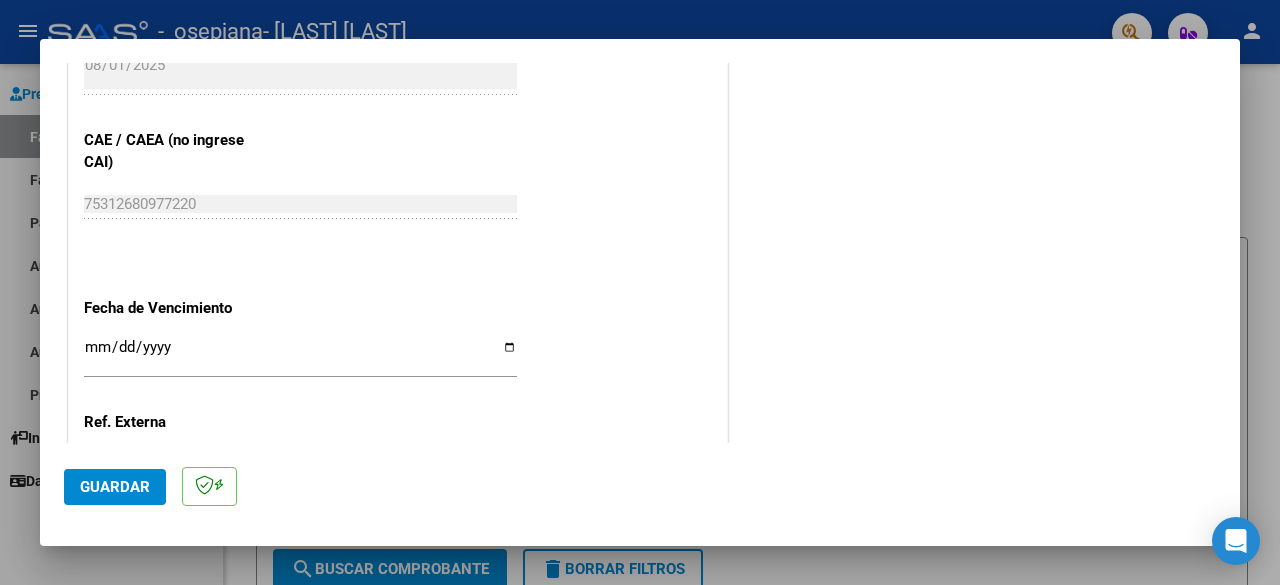 scroll, scrollTop: 1290, scrollLeft: 0, axis: vertical 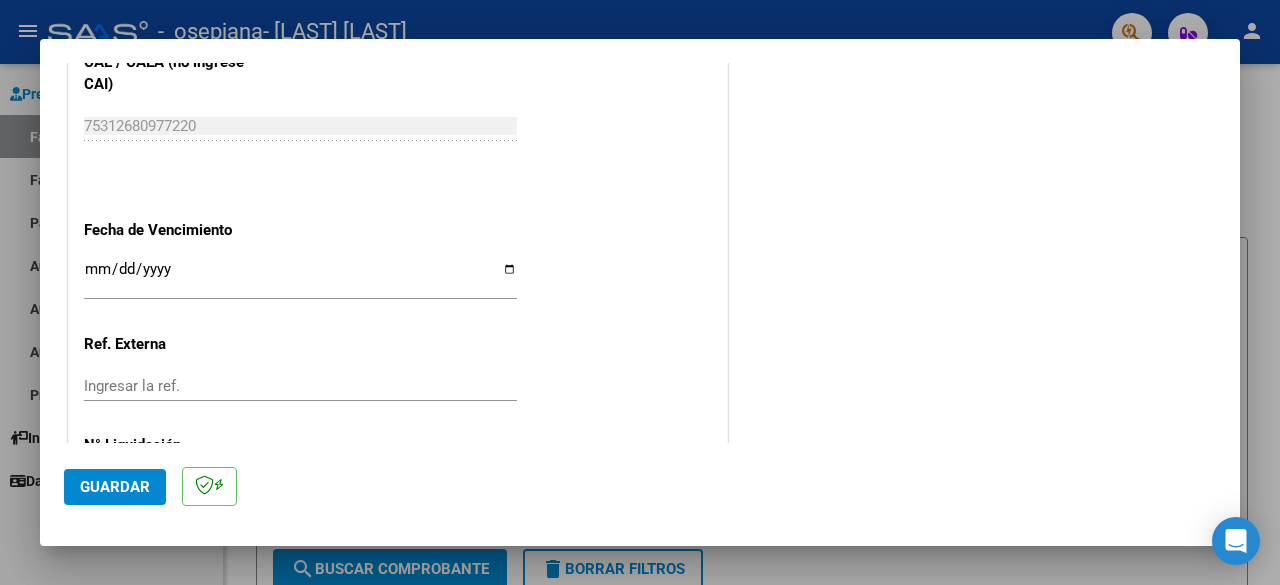 type on "202507" 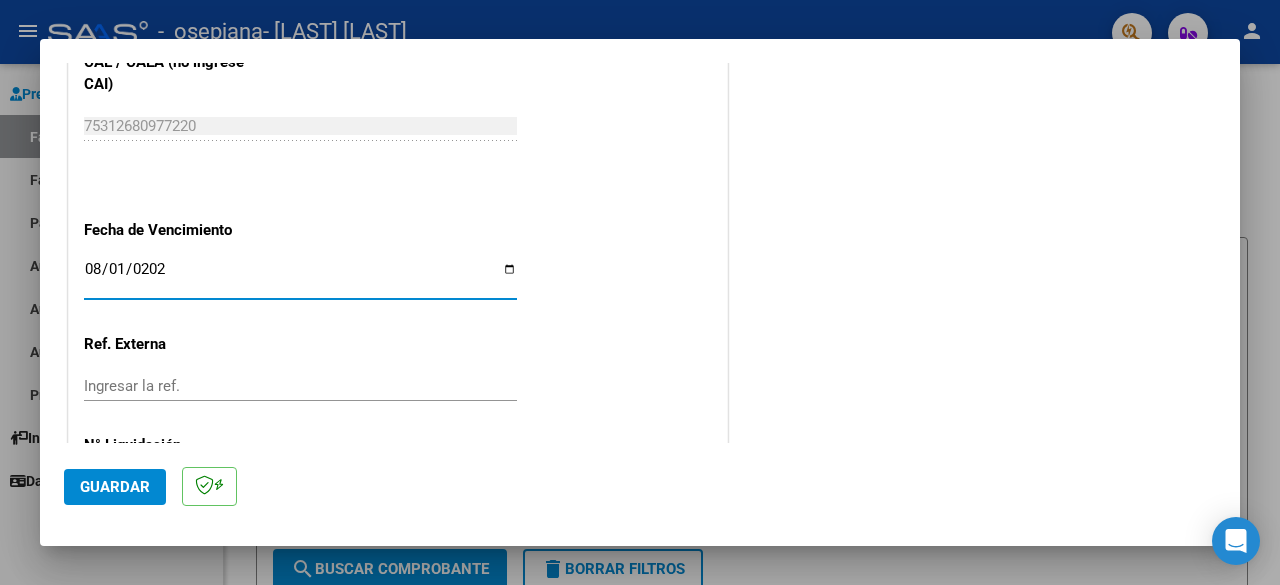 type on "2025-08-01" 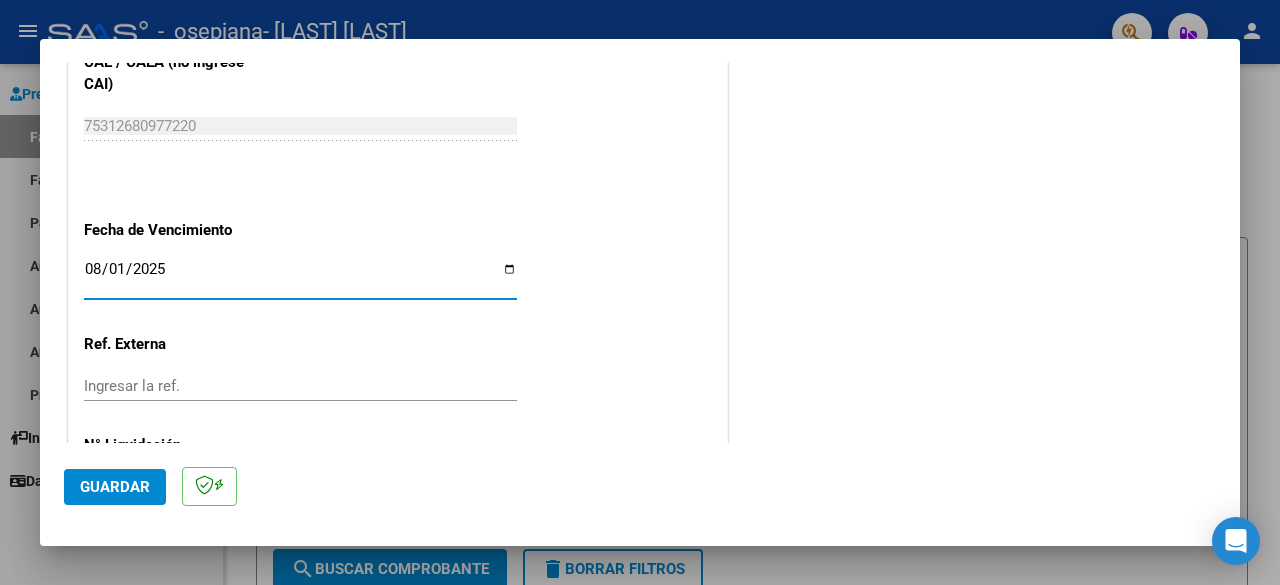 click on "Ingresar la ref." at bounding box center [300, 386] 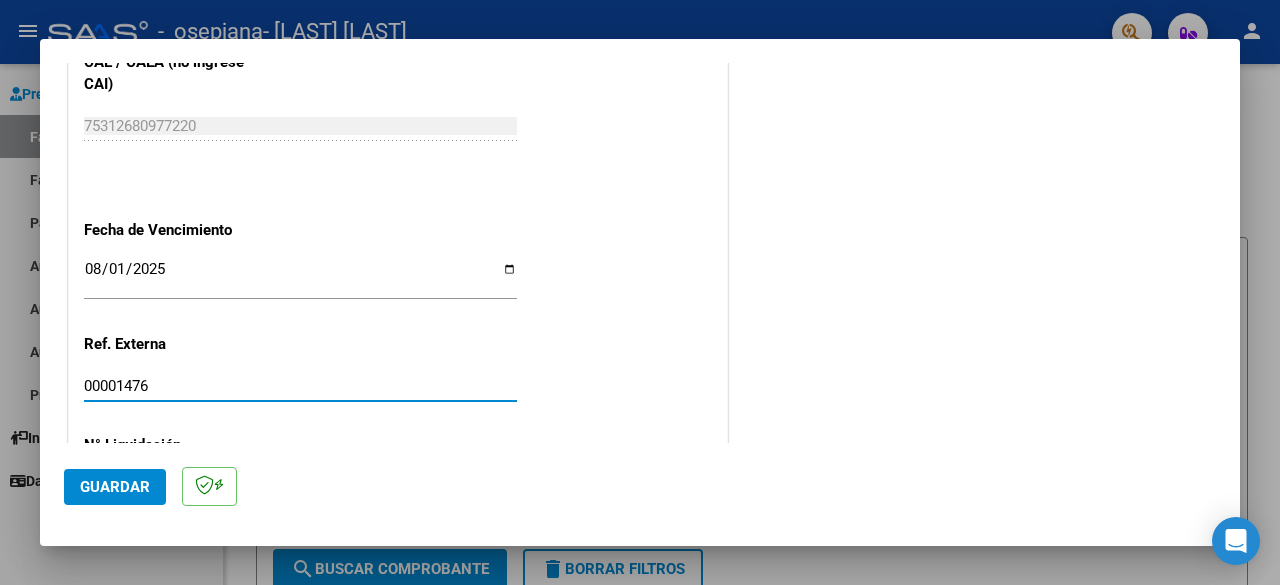 scroll, scrollTop: 1382, scrollLeft: 0, axis: vertical 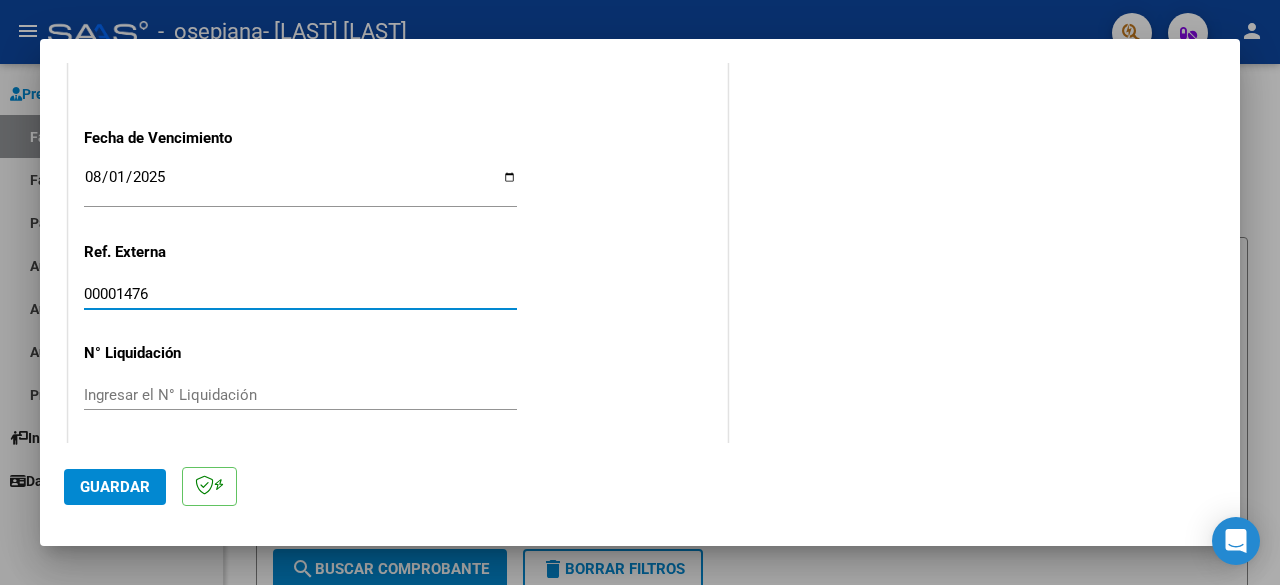 type on "00001476" 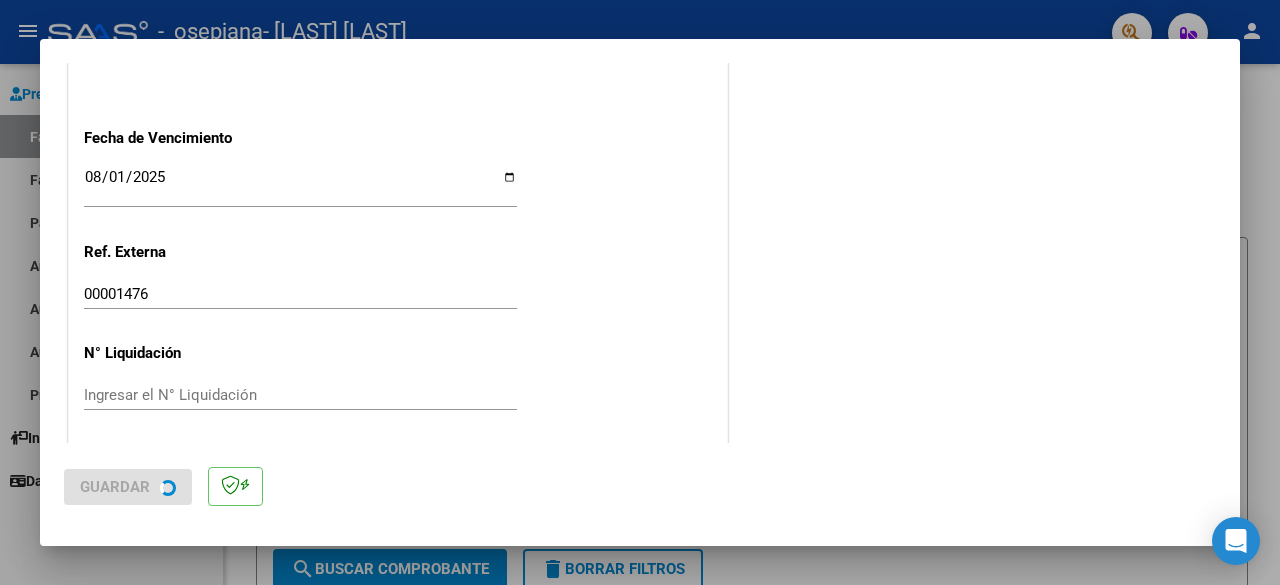 scroll, scrollTop: 0, scrollLeft: 0, axis: both 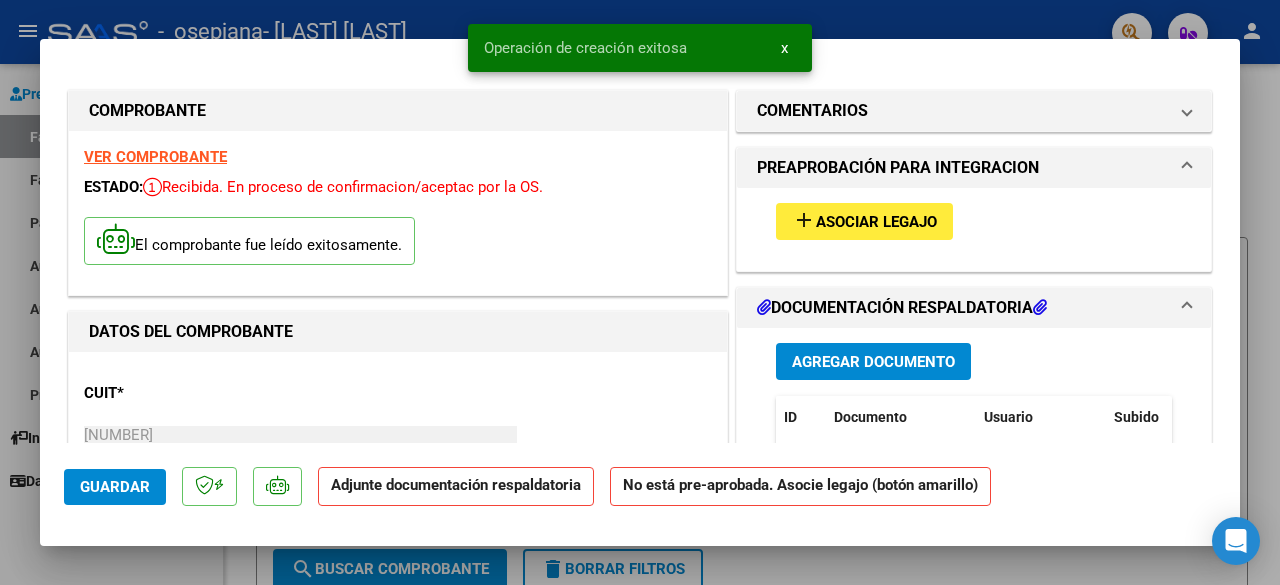 click on "Asociar Legajo" at bounding box center [876, 222] 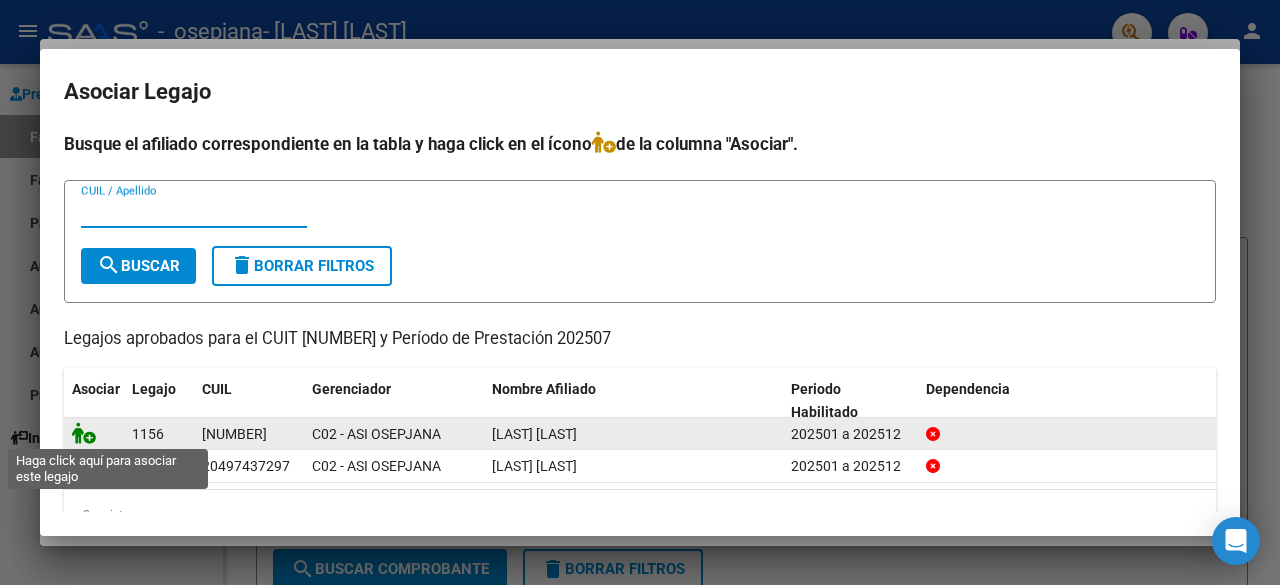 click 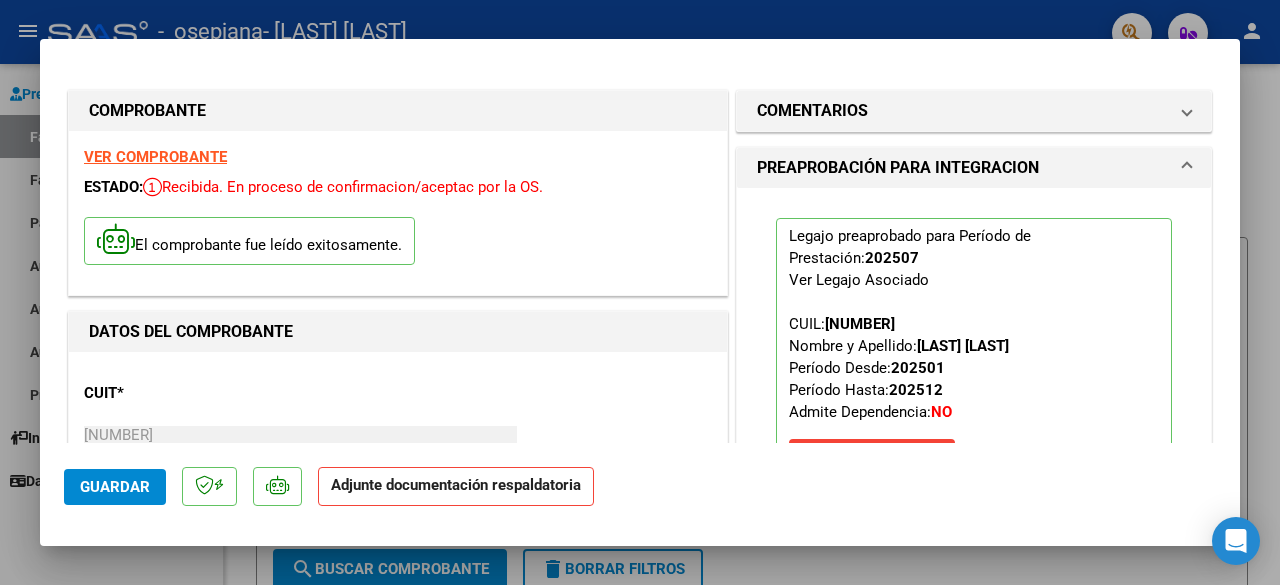 click on "Guardar" 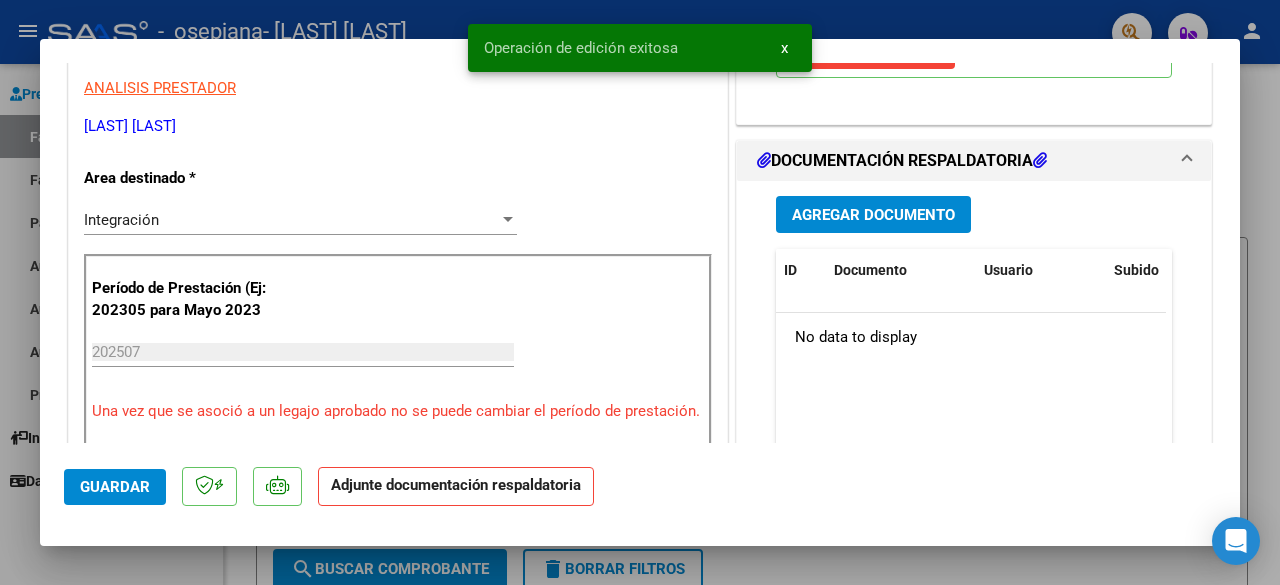 scroll, scrollTop: 409, scrollLeft: 0, axis: vertical 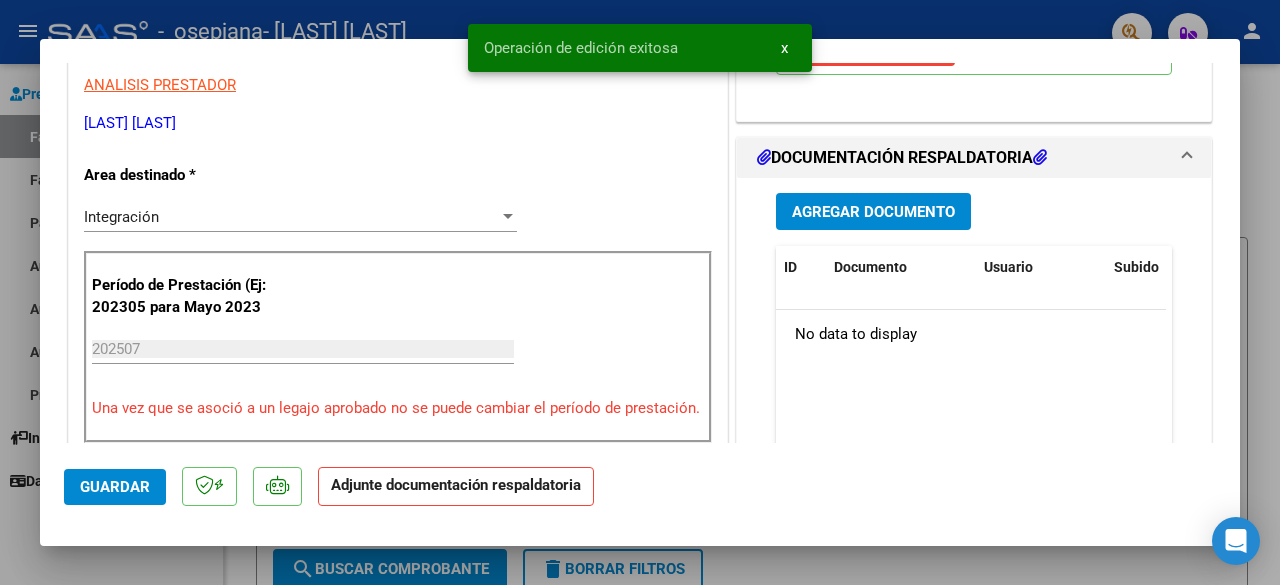 click on "Agregar Documento" at bounding box center (873, 212) 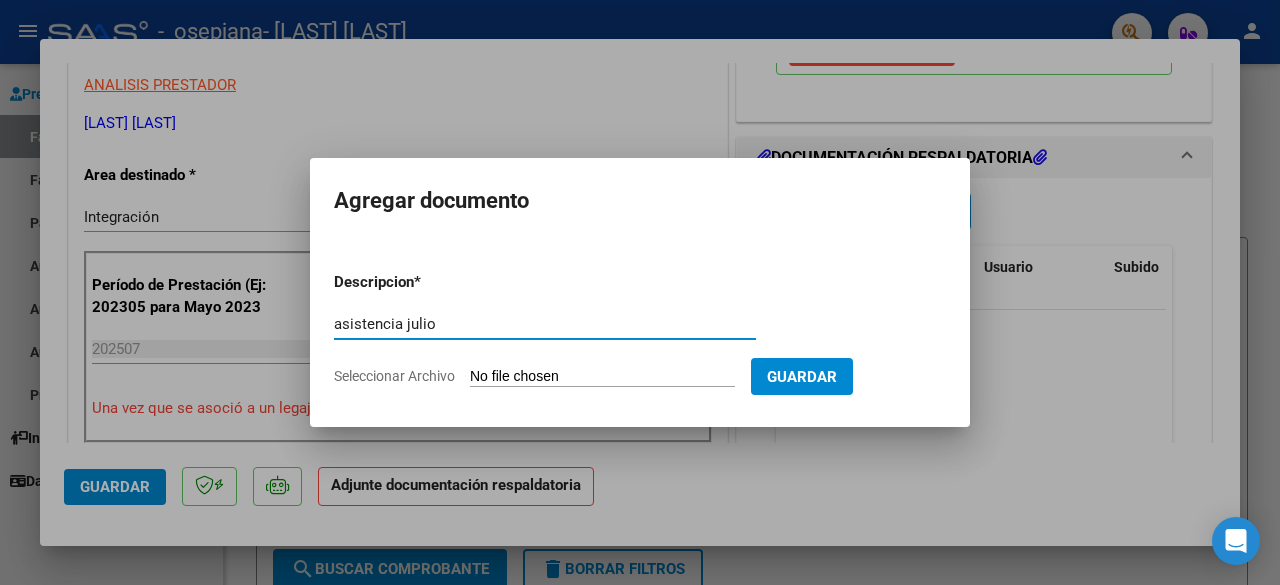 type on "asistencia julio" 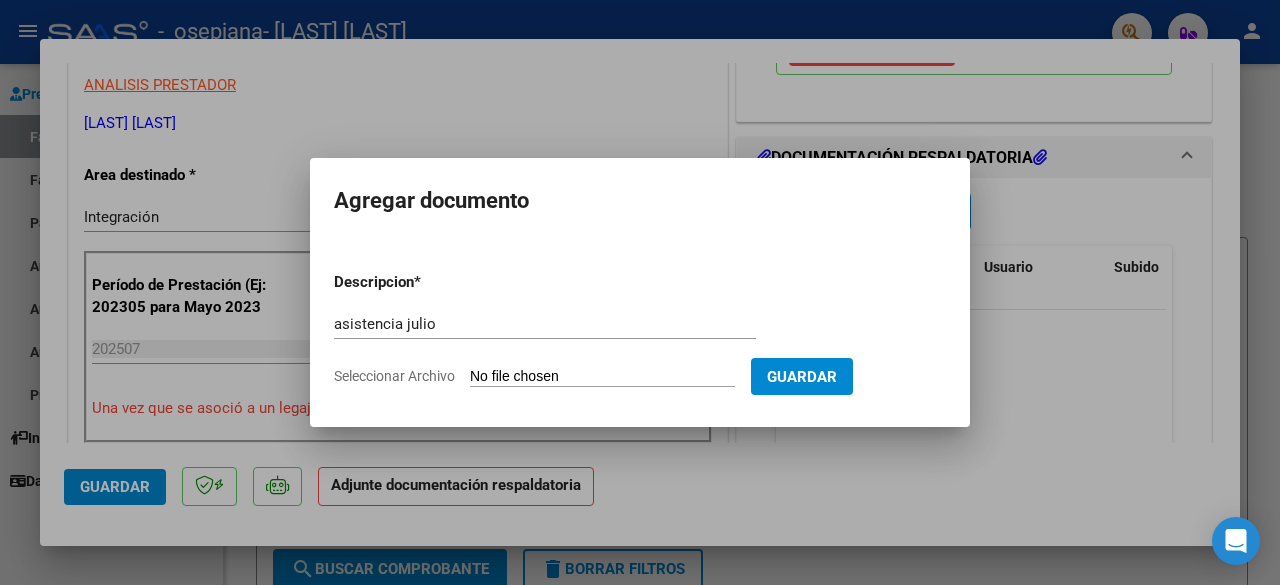type on "C:\fakepath\[LAST] [LAST] ASISTENCIA JULIO.pdf" 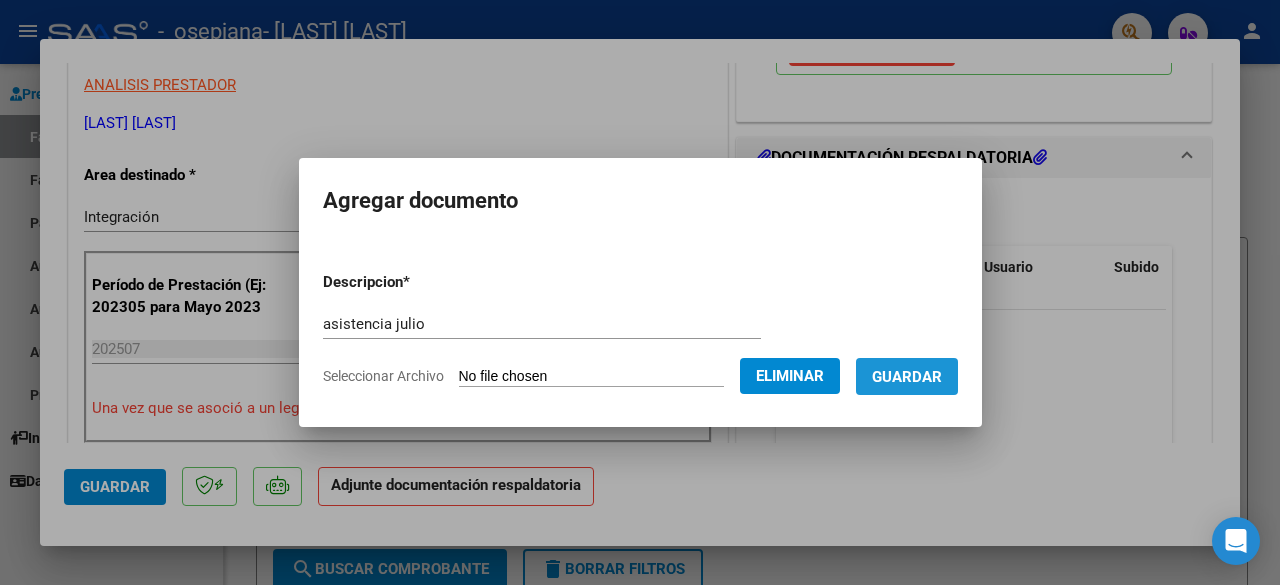 click on "Guardar" at bounding box center [907, 377] 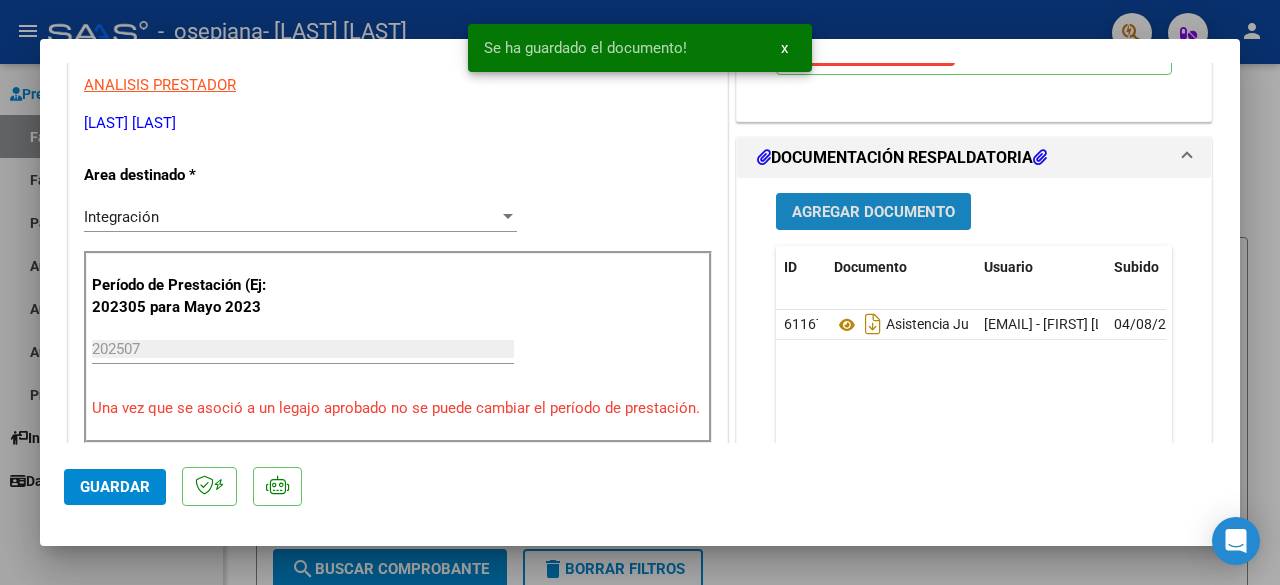 click on "Agregar Documento" at bounding box center (873, 212) 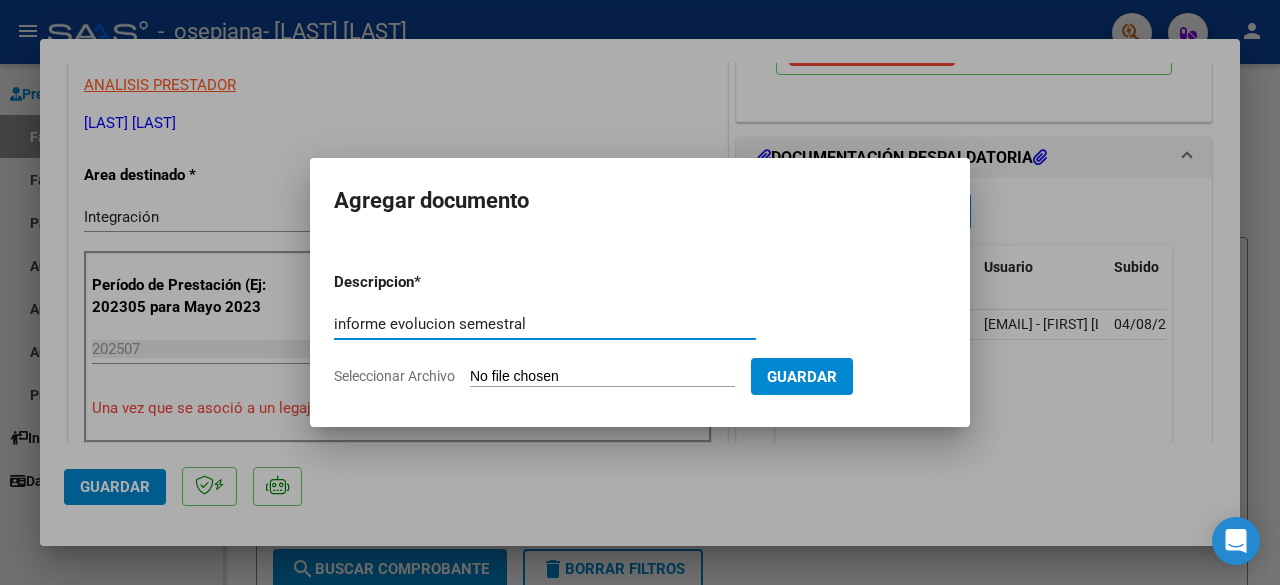 type on "informe evolucion semestral" 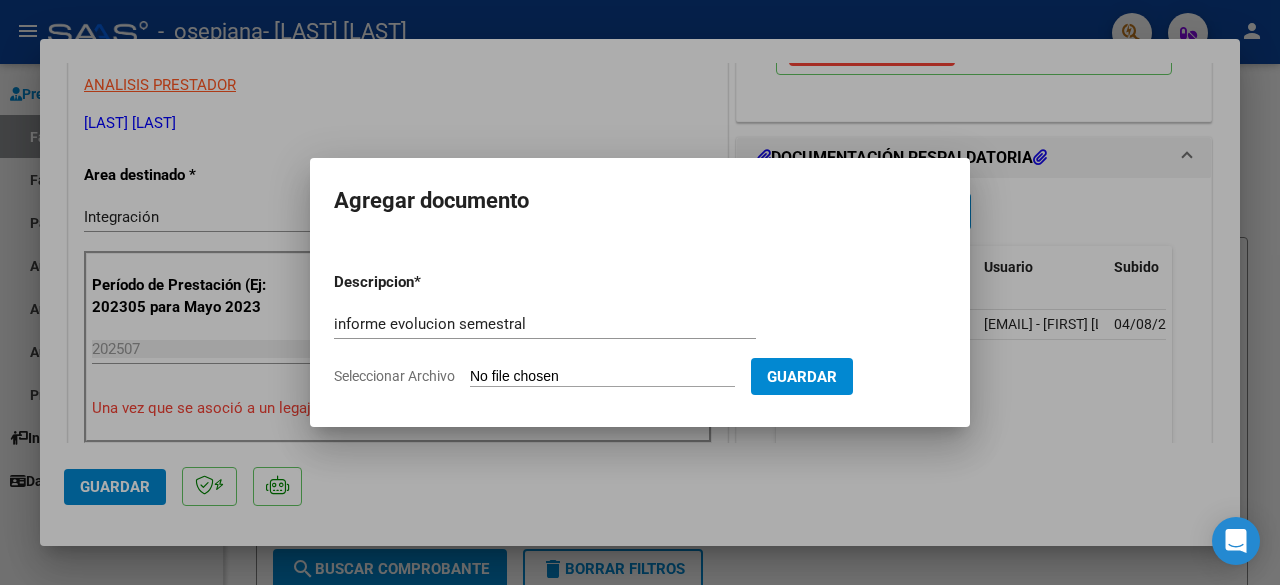 type on "C:\fakepath\[LAST] [LAST] _JUNIO 2025.pdf" 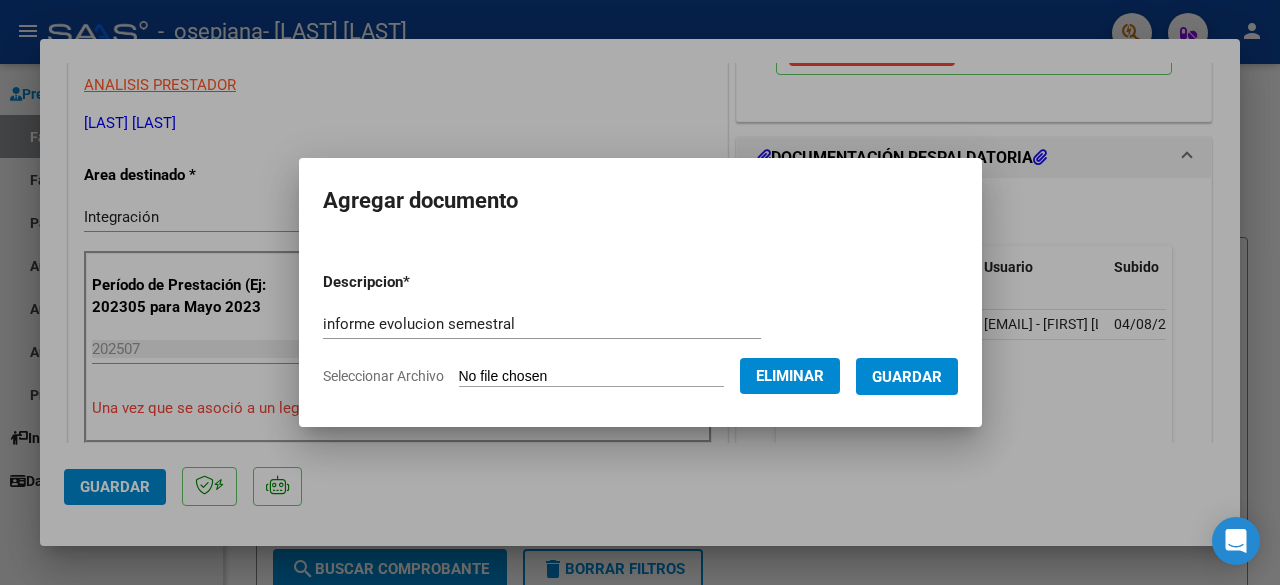 click on "Guardar" at bounding box center [907, 377] 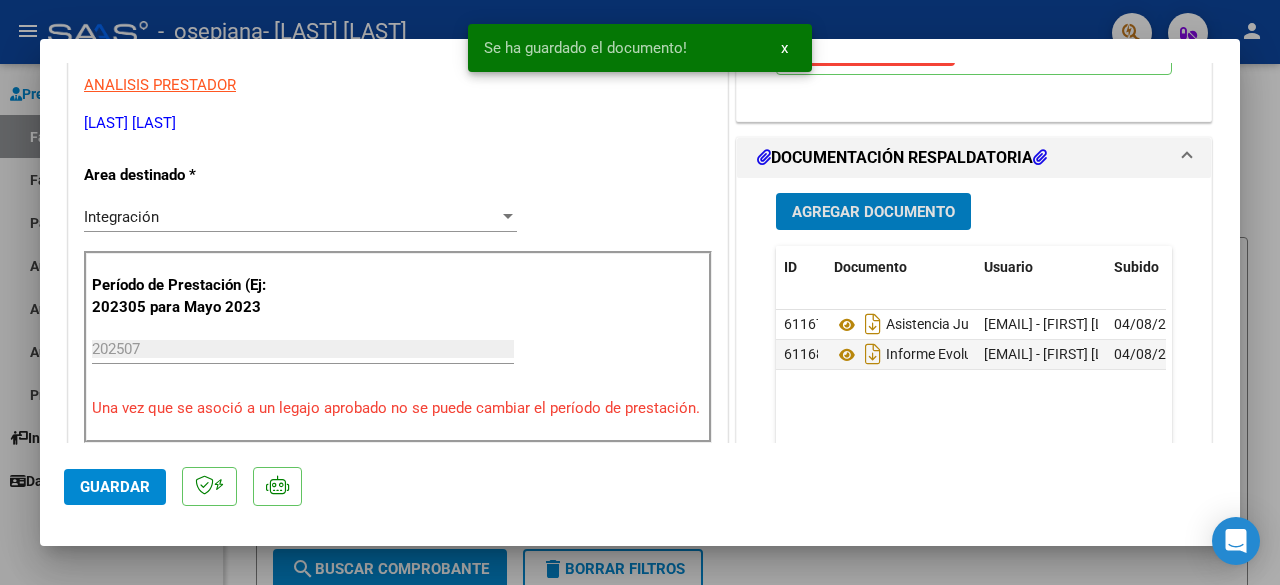 click on "Guardar" 